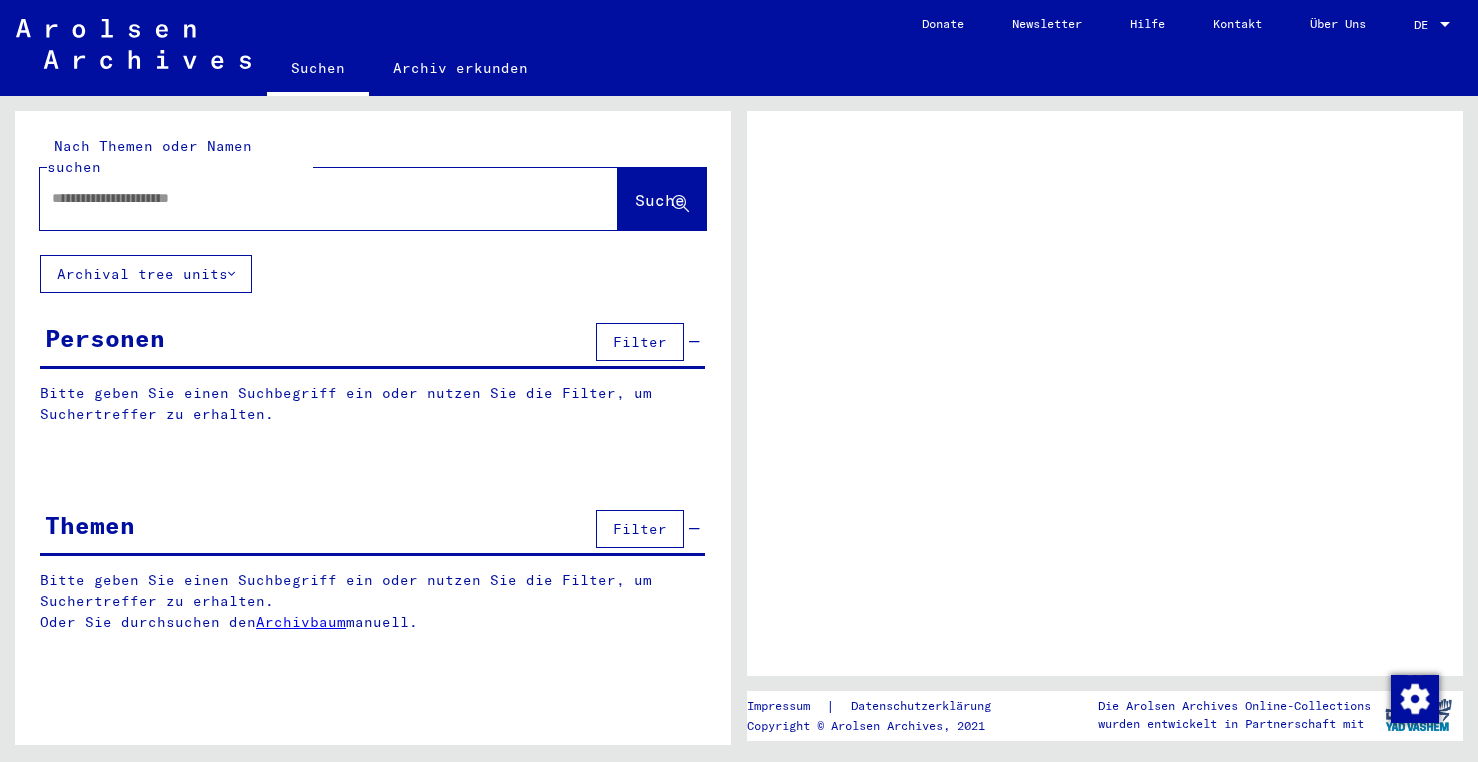scroll, scrollTop: 0, scrollLeft: 0, axis: both 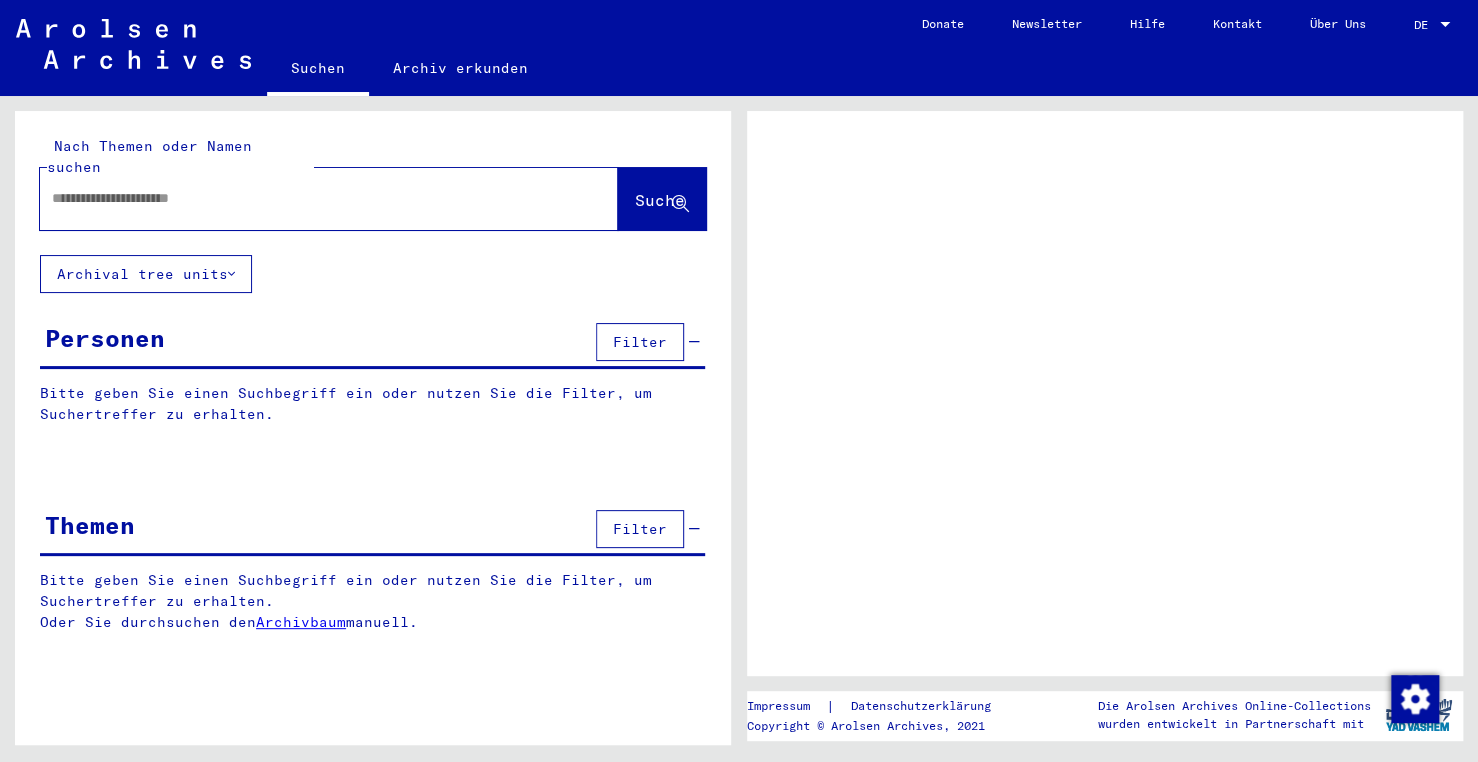 click at bounding box center (311, 198) 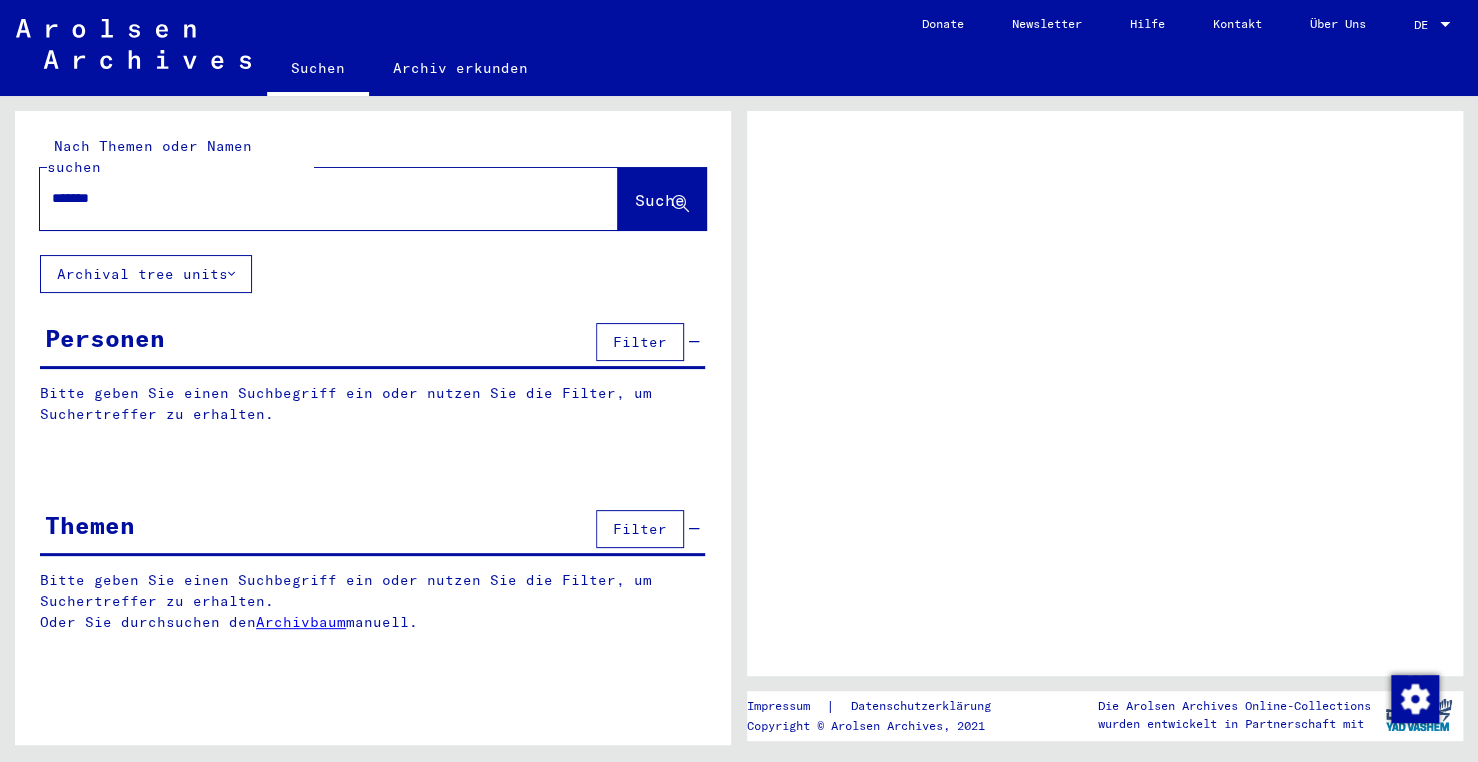 type on "********" 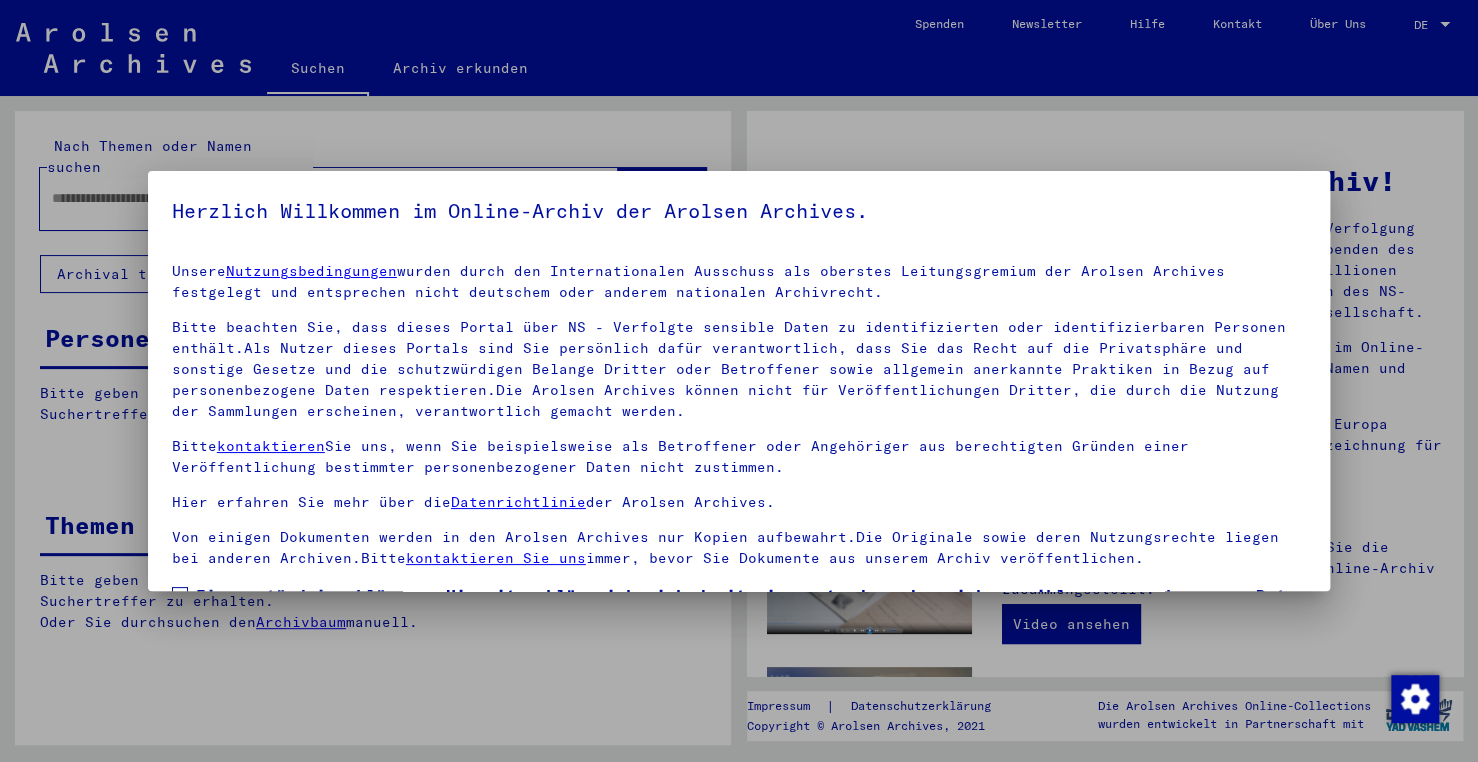 click on "Bitte beachten Sie, dass dieses Portal über NS - Verfolgte sensible Daten zu identifizierten oder identifizierbaren Personen enthält.Als Nutzer dieses Portals sind Sie persönlich dafür verantwortlich, dass Sie das Recht auf die Privatsphäre und sonstige Gesetze und die schutzwürdigen Belange Dritter oder Betroffener sowie allgemein anerkannte Praktiken in Bezug auf personenbezogene Daten respektieren.Die Arolsen Archives können nicht für Veröffentlichungen Dritter, die durch die Nutzung der Sammlungen erscheinen, verantwortlich gemacht werden." at bounding box center [739, 369] 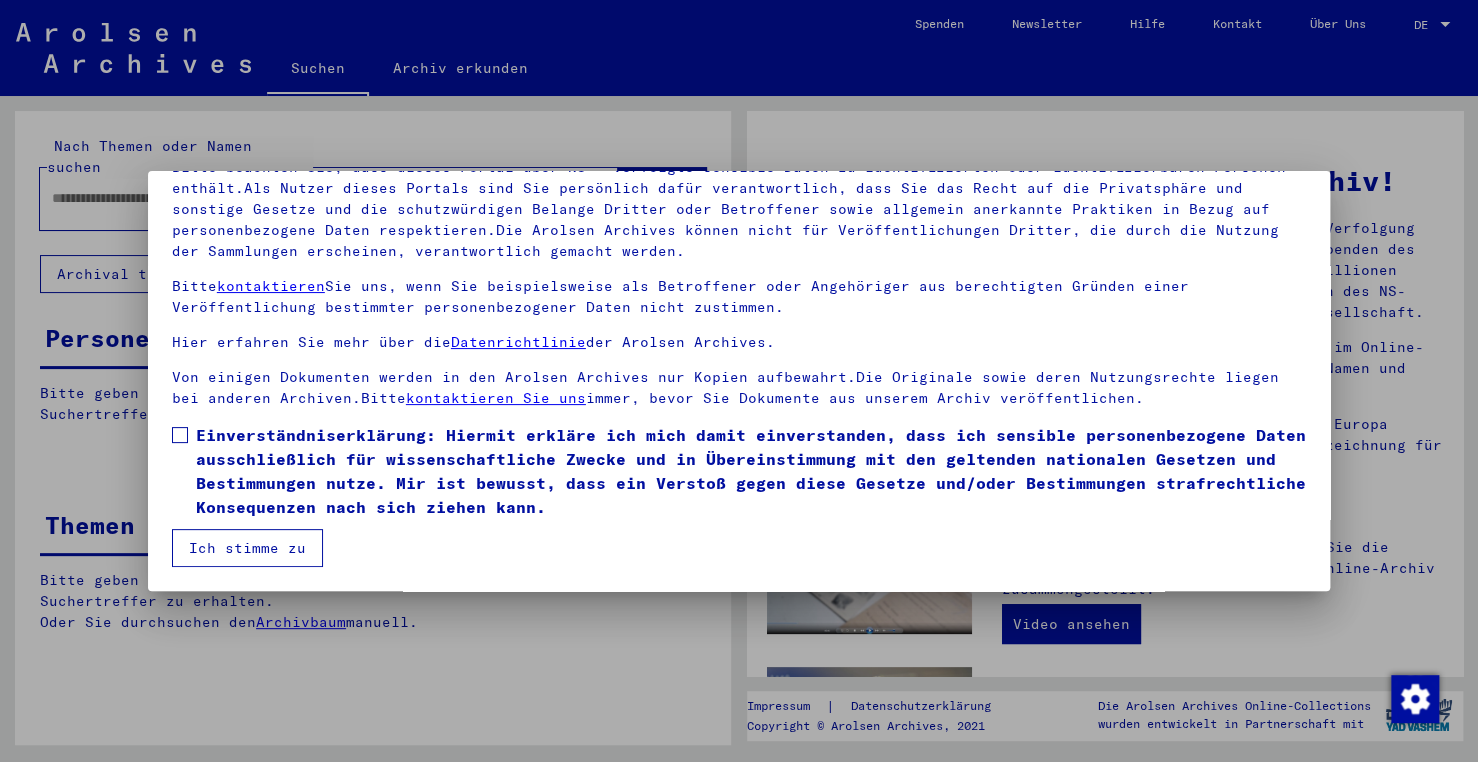 scroll, scrollTop: 160, scrollLeft: 0, axis: vertical 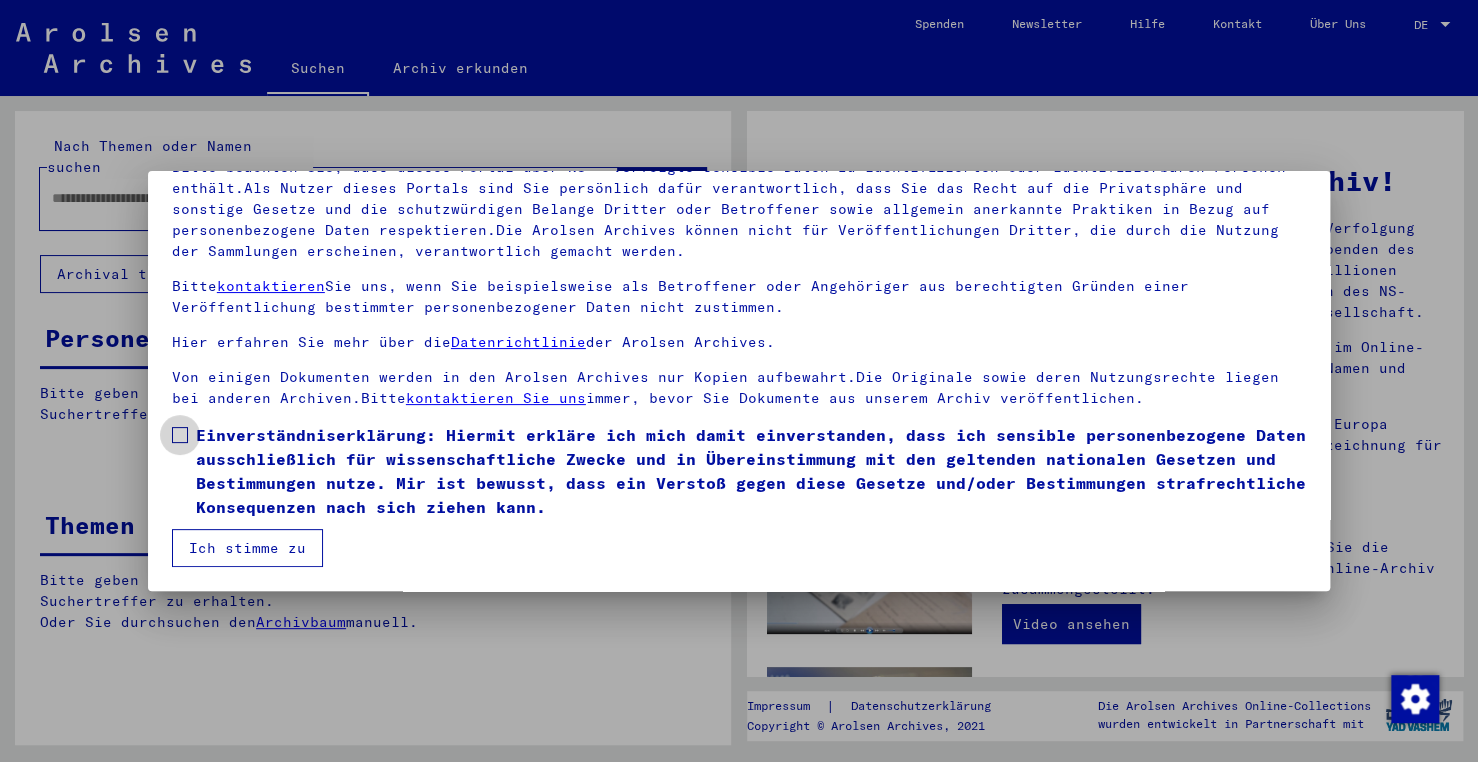 click at bounding box center [180, 435] 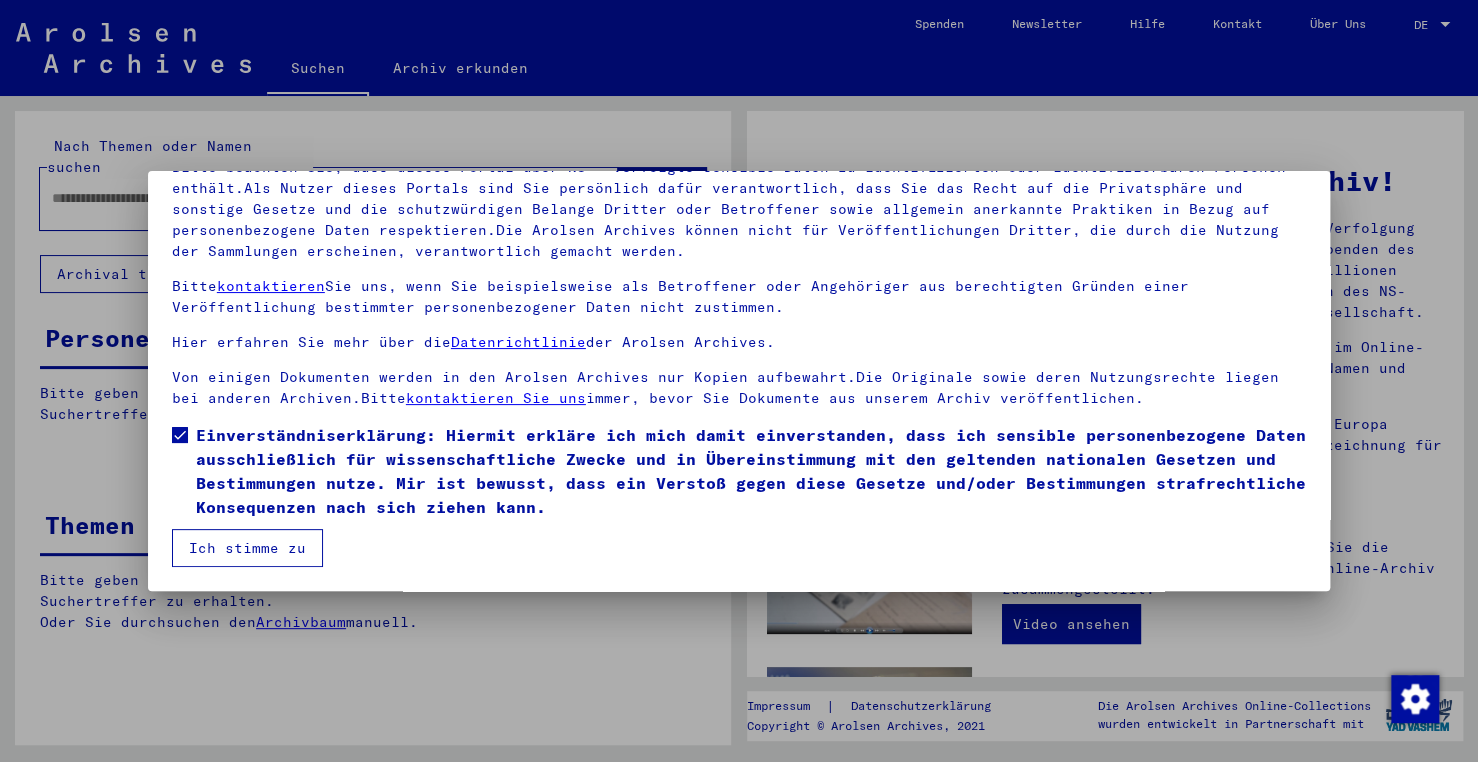 drag, startPoint x: 272, startPoint y: 561, endPoint x: 274, endPoint y: 550, distance: 11.18034 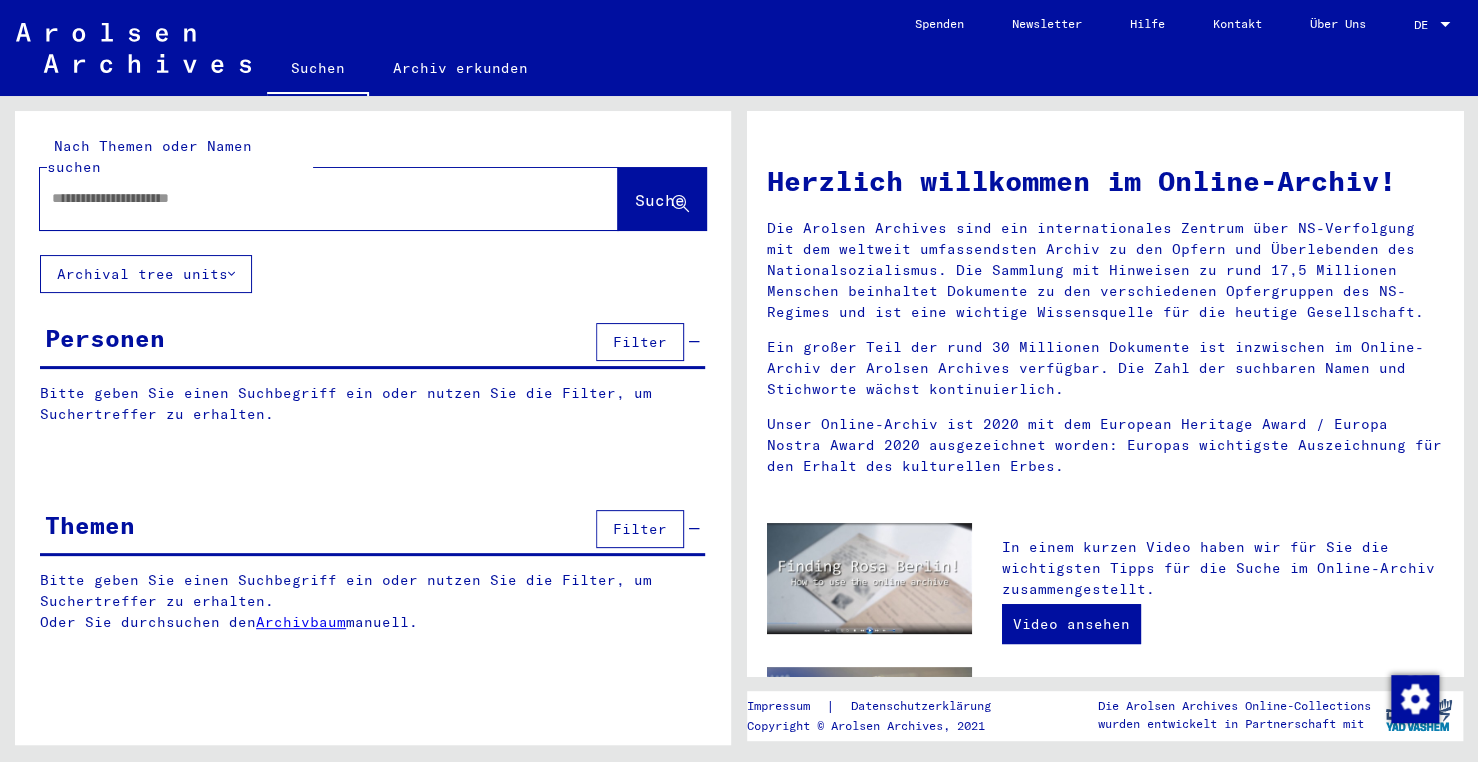drag, startPoint x: 274, startPoint y: 549, endPoint x: 280, endPoint y: 536, distance: 14.3178215 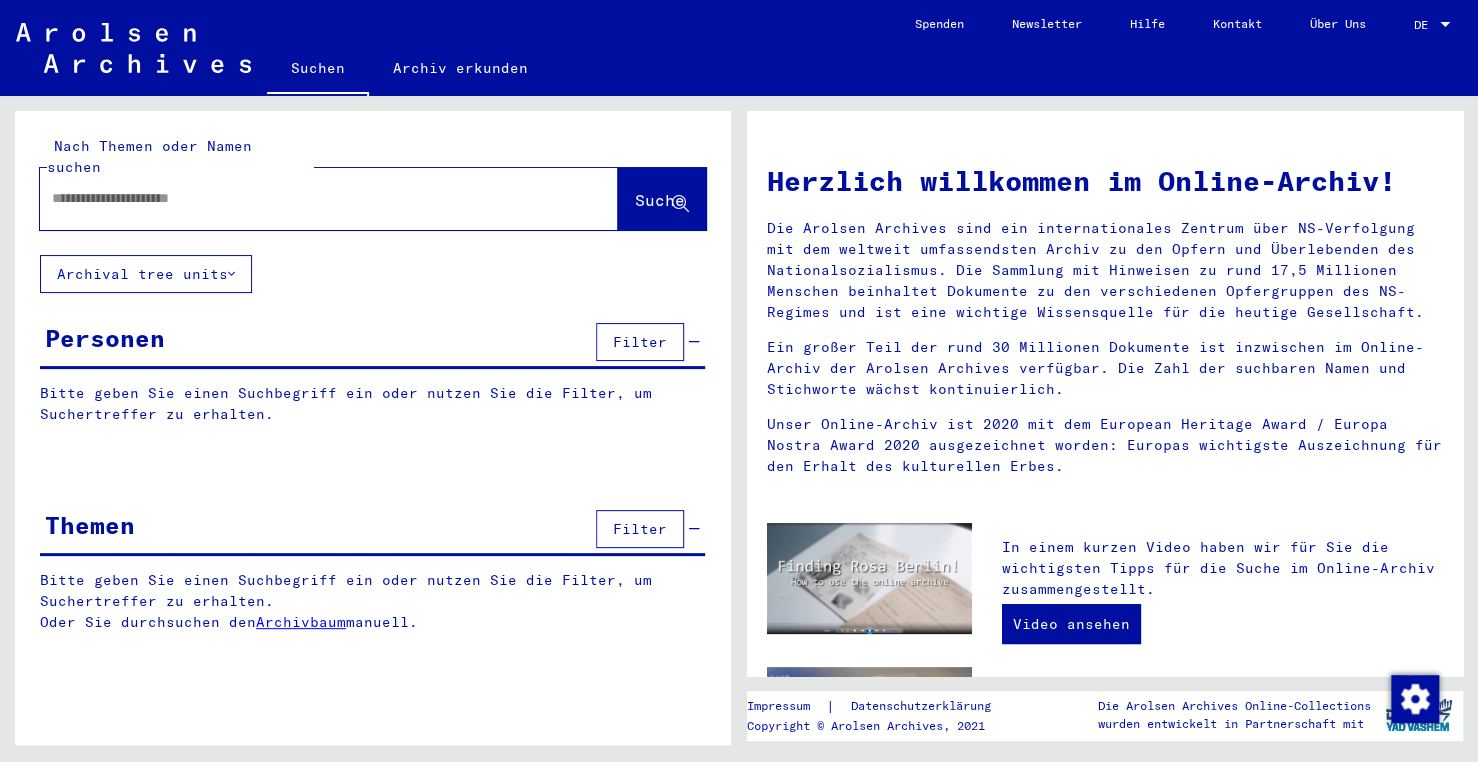 drag, startPoint x: 168, startPoint y: 112, endPoint x: 199, endPoint y: 154, distance: 52.201534 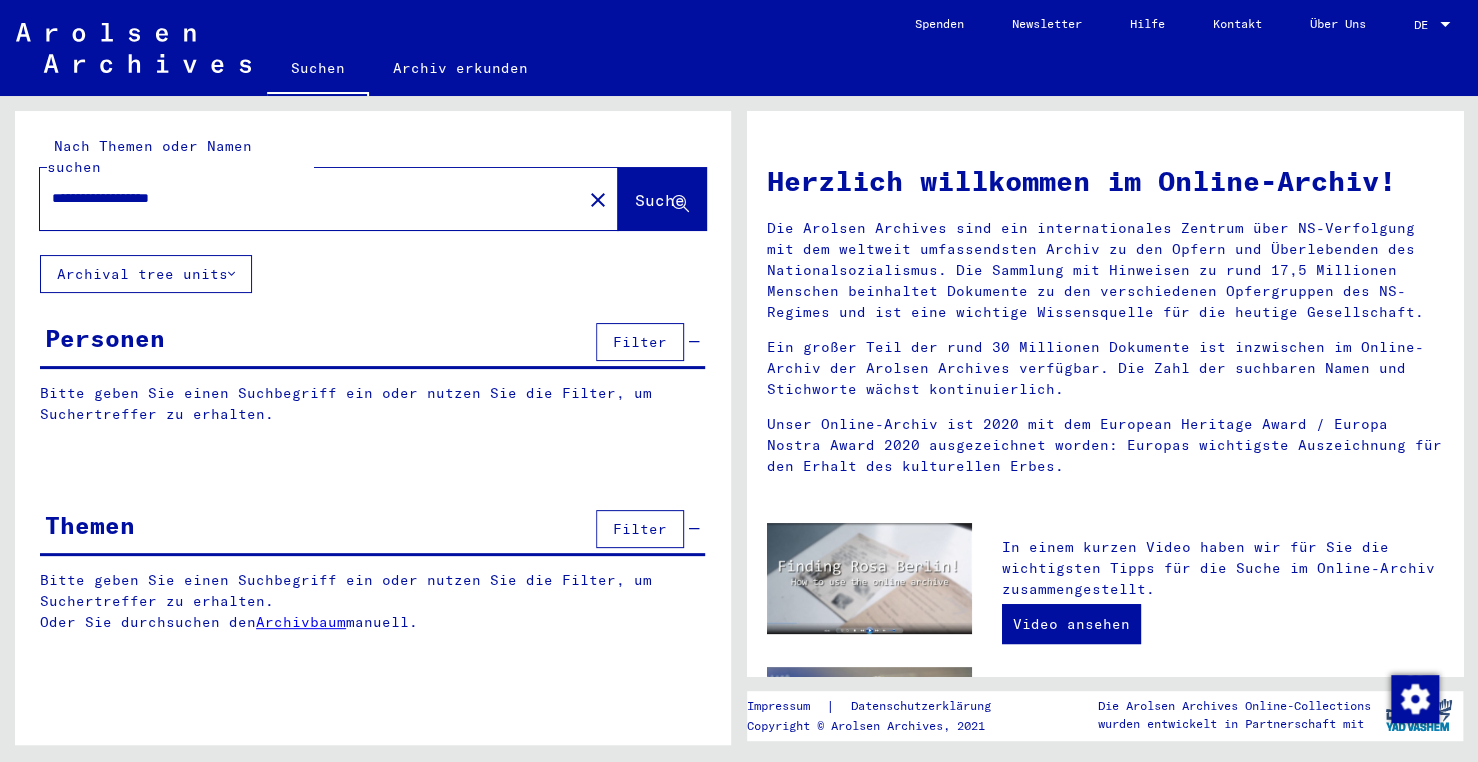 type on "**********" 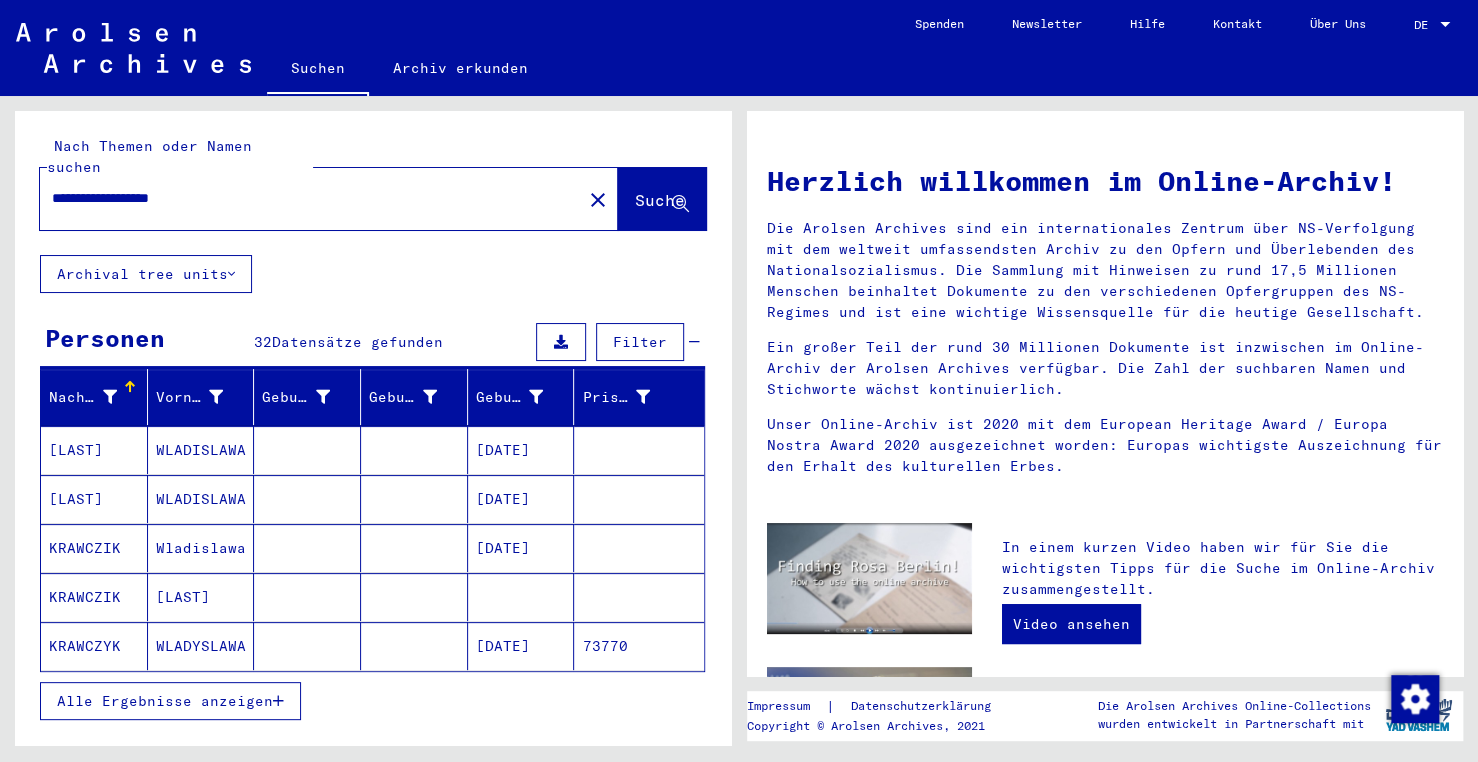 click at bounding box center [414, 646] 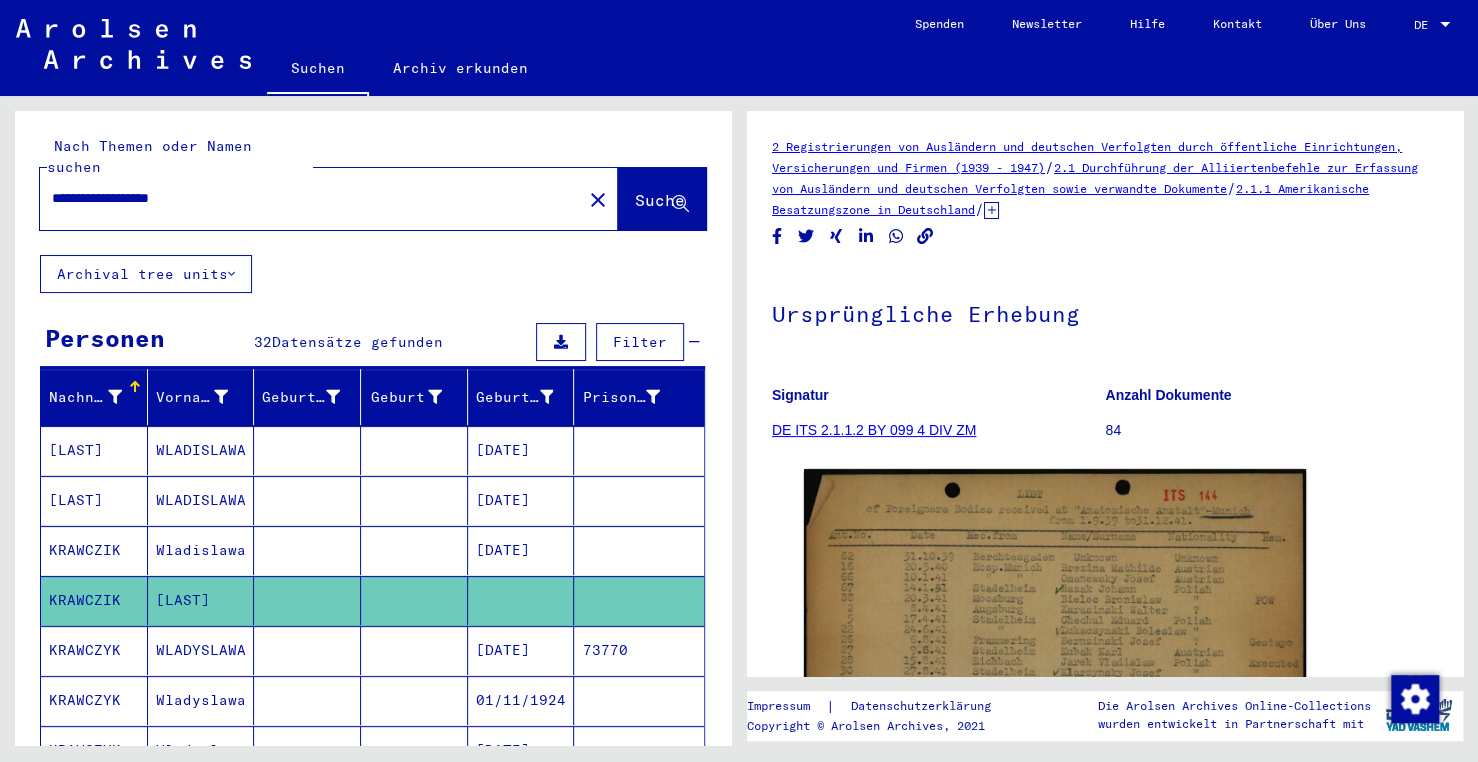scroll, scrollTop: 0, scrollLeft: 0, axis: both 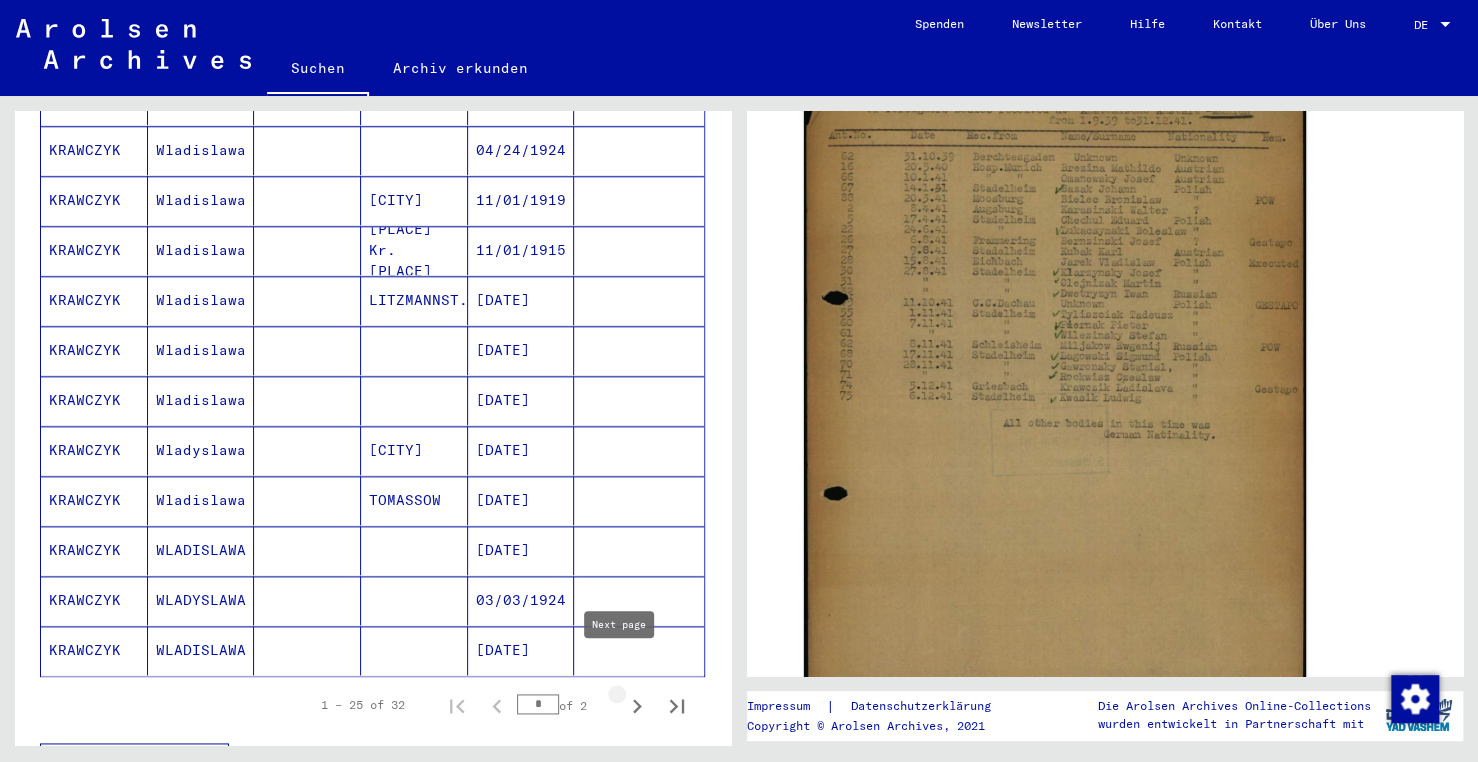 click 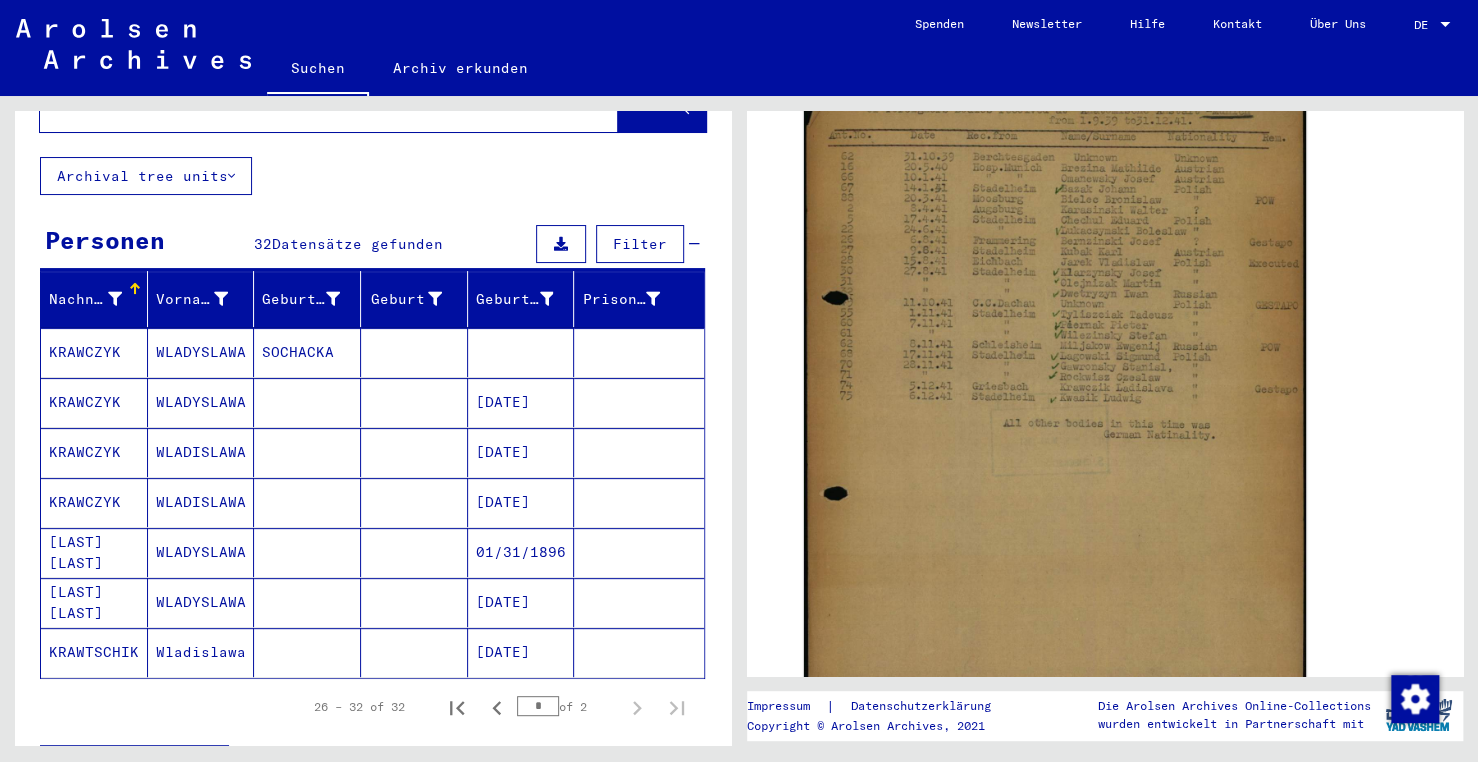 scroll, scrollTop: 0, scrollLeft: 0, axis: both 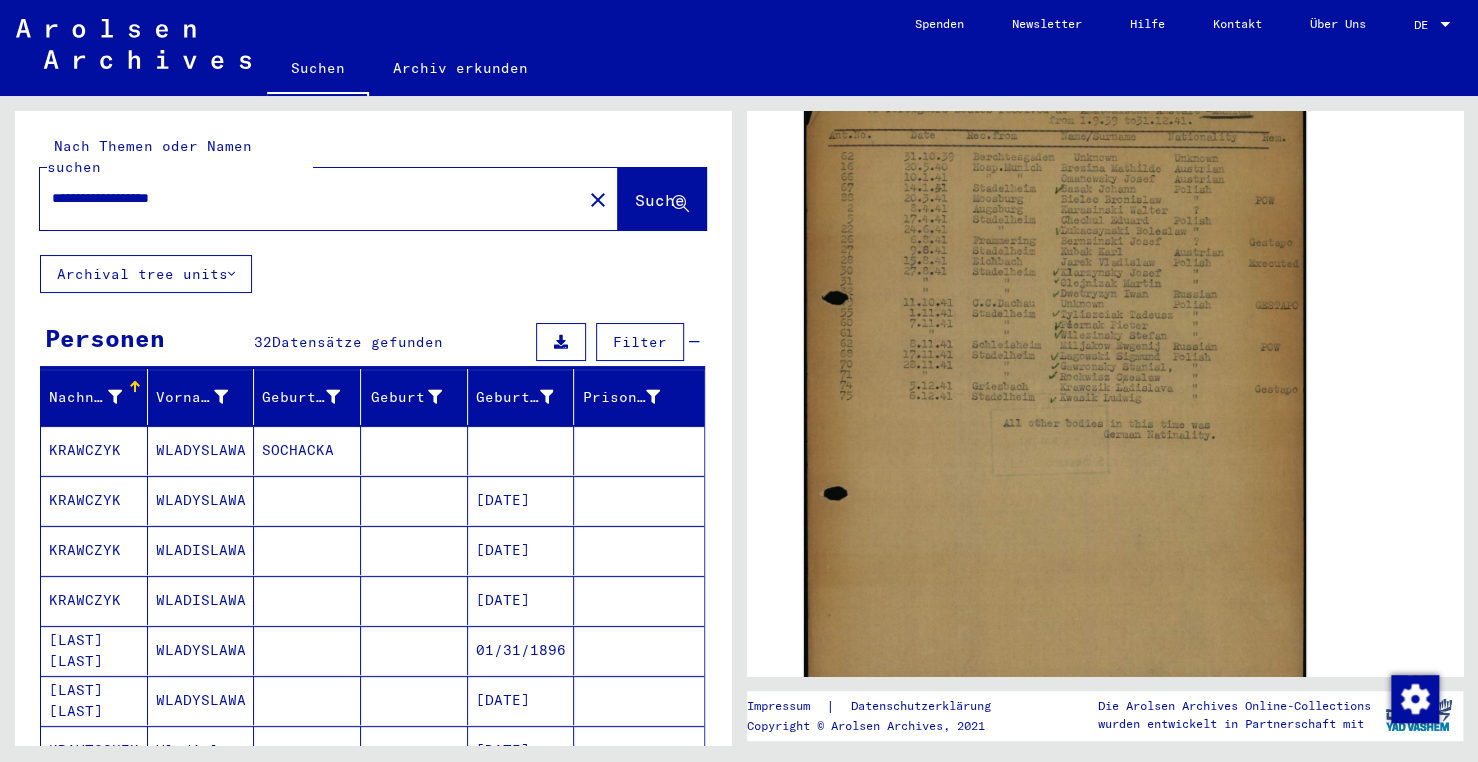 drag, startPoint x: 236, startPoint y: 188, endPoint x: 17, endPoint y: 167, distance: 220.00455 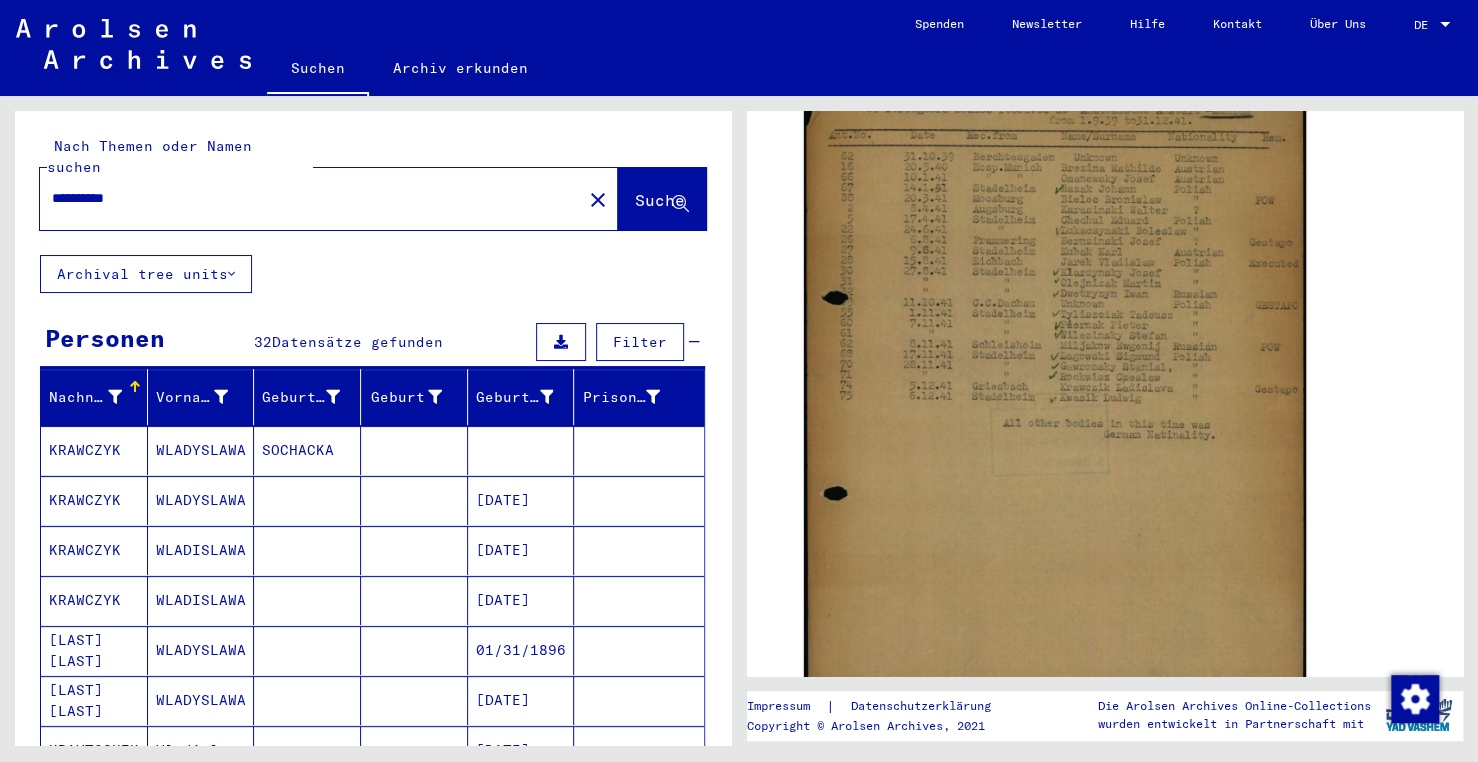 type on "**********" 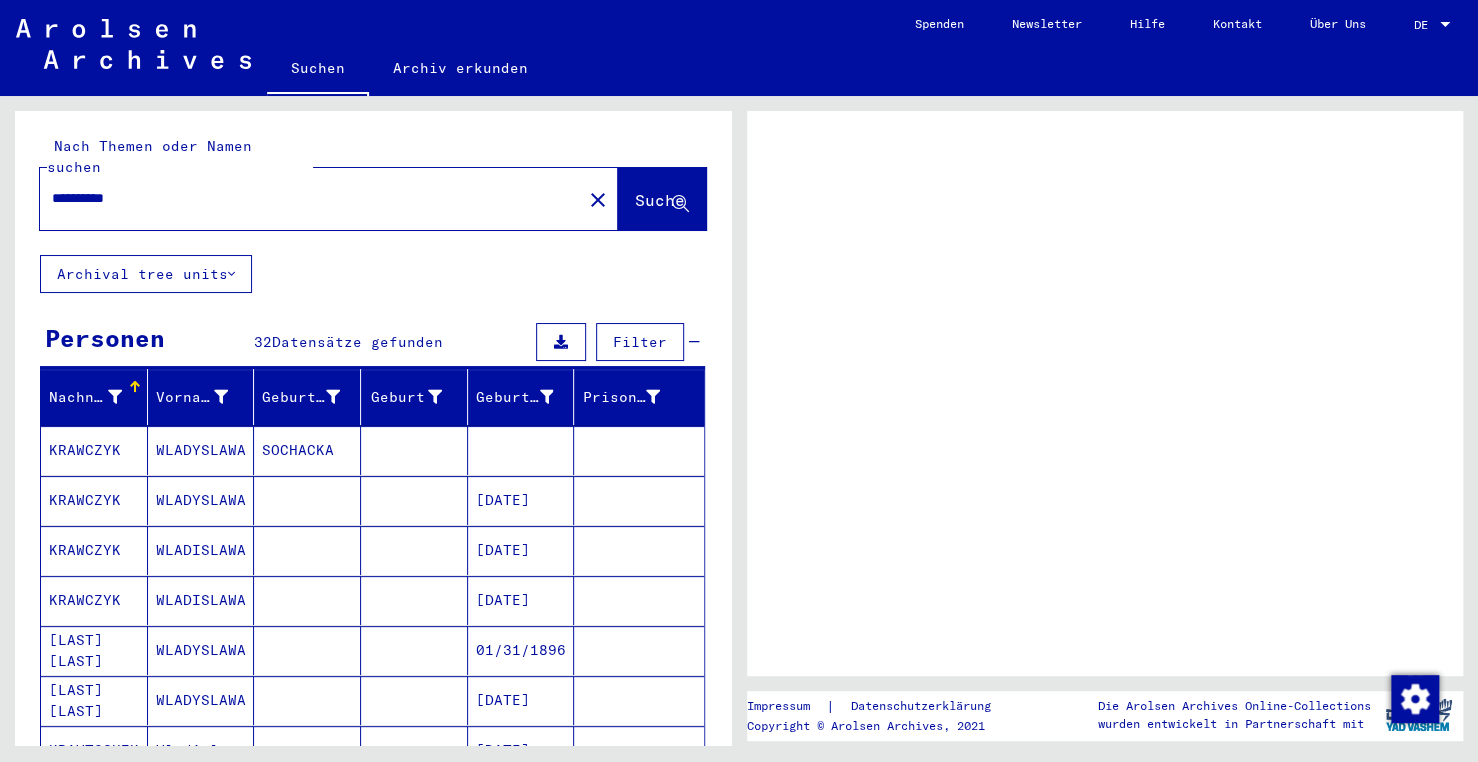 scroll, scrollTop: 0, scrollLeft: 0, axis: both 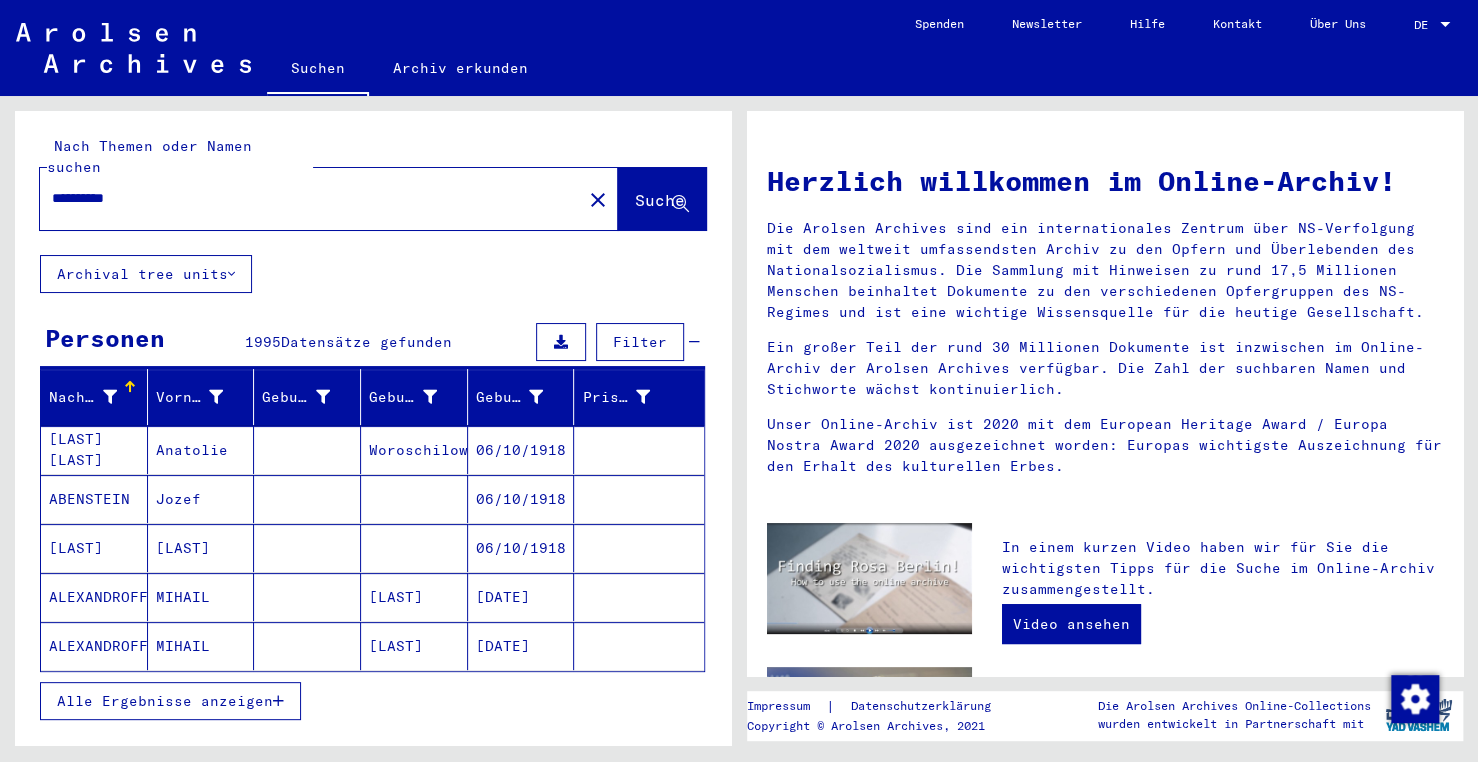 click on "Alle Ergebnisse anzeigen" at bounding box center (165, 701) 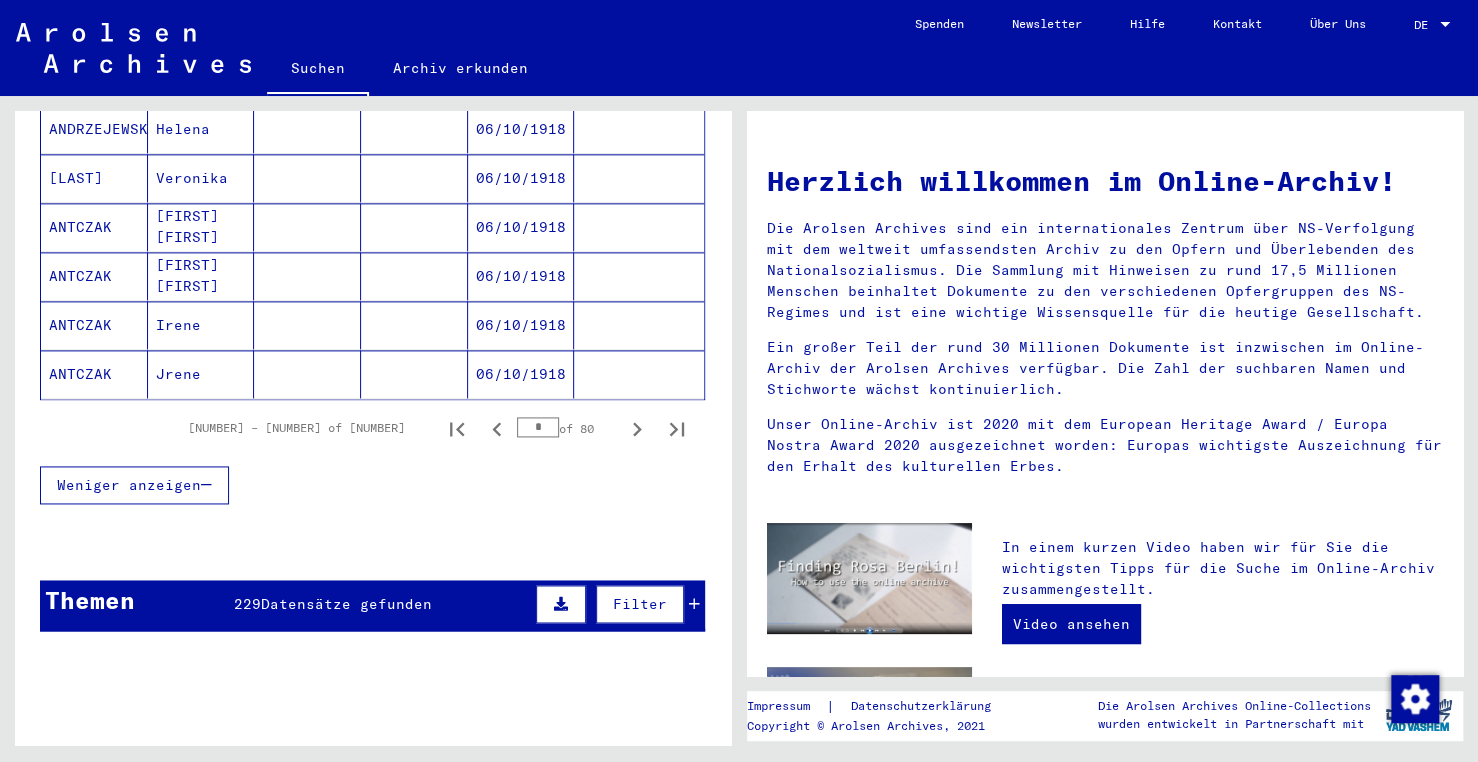 scroll, scrollTop: 1400, scrollLeft: 0, axis: vertical 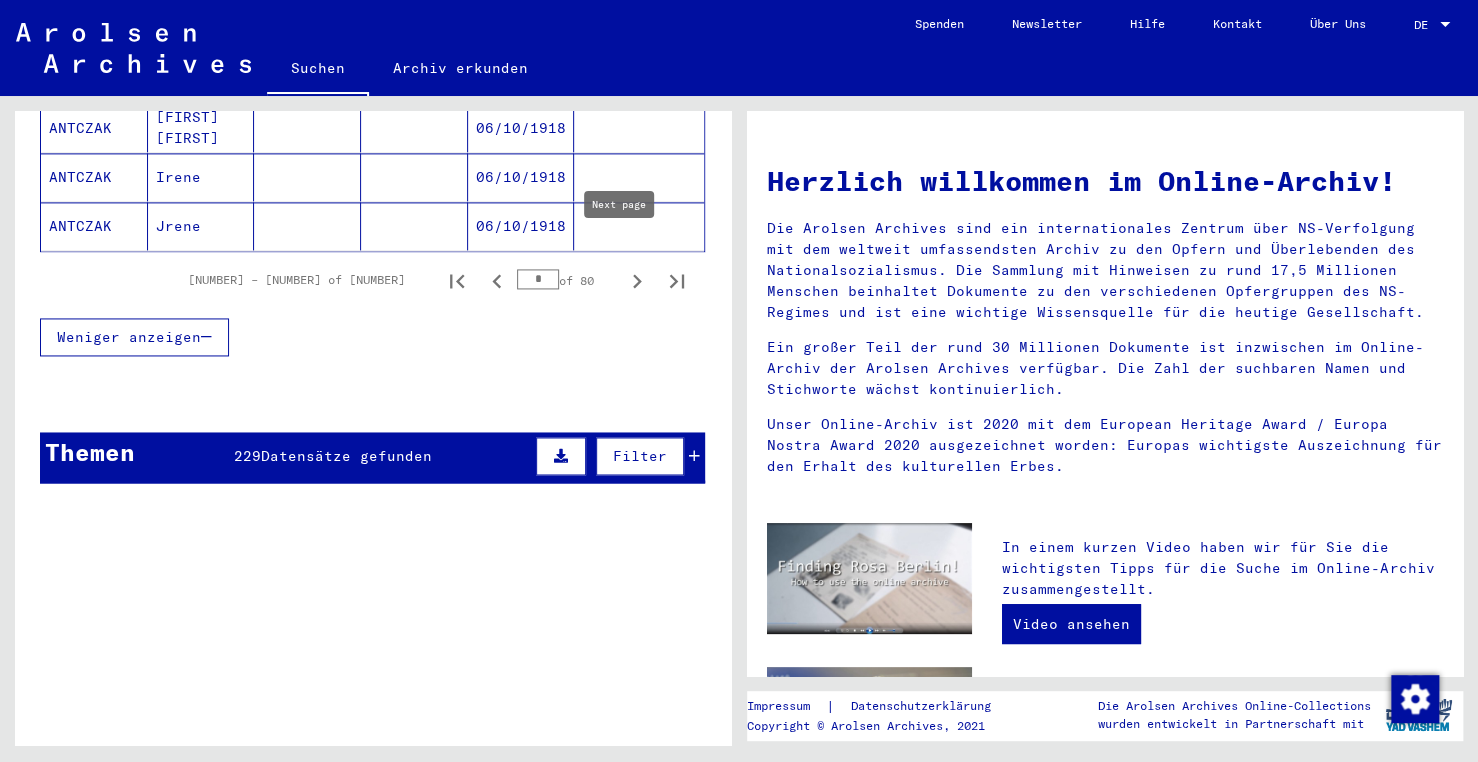 click 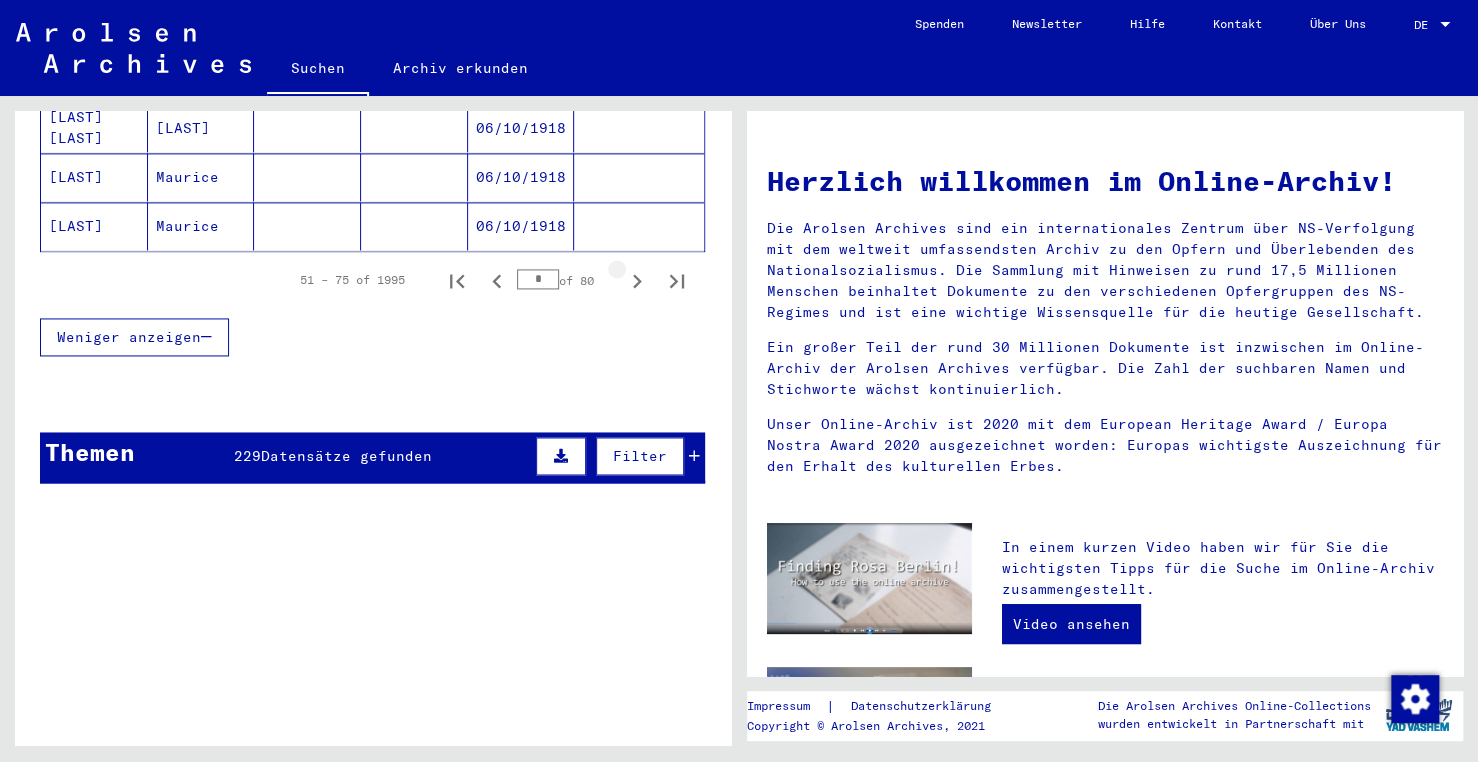 click 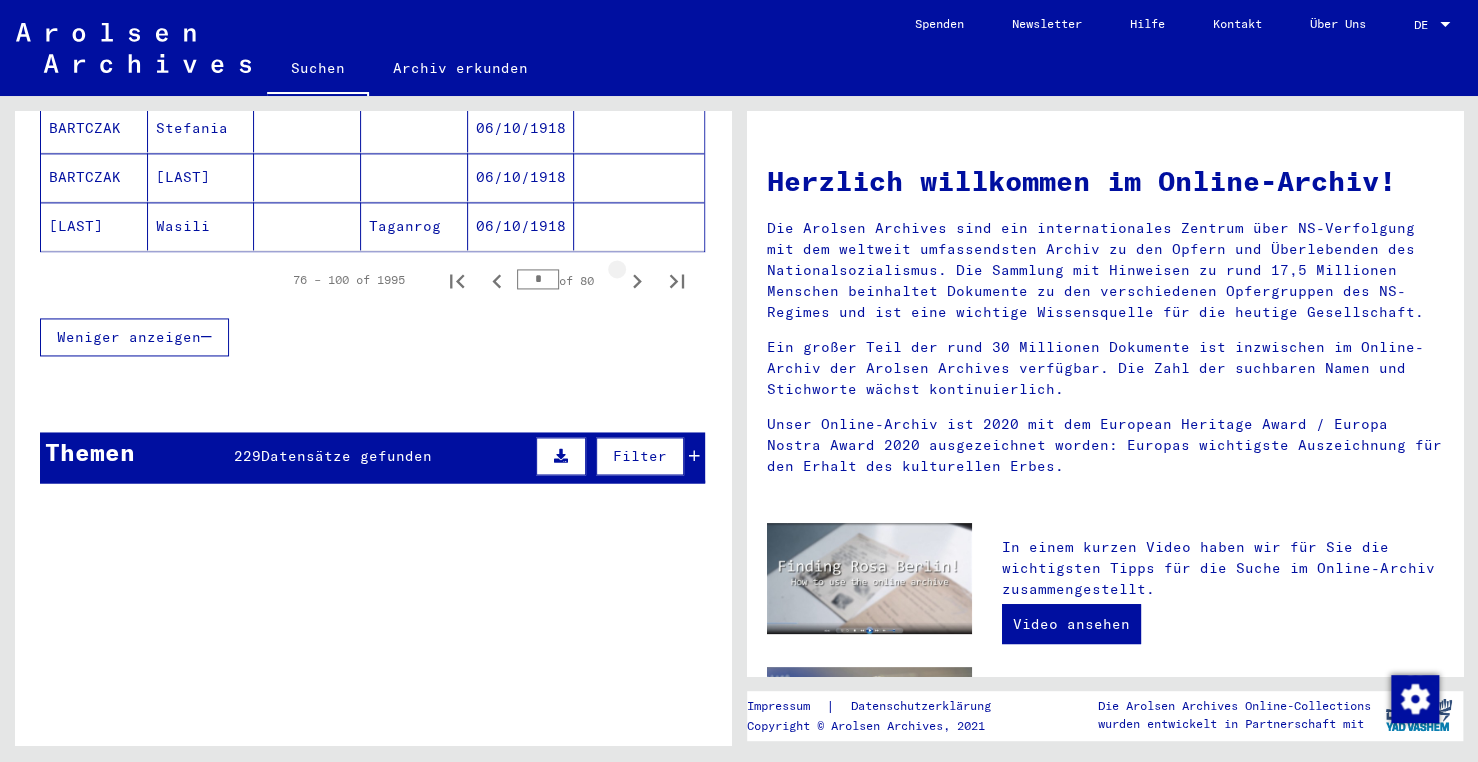 click 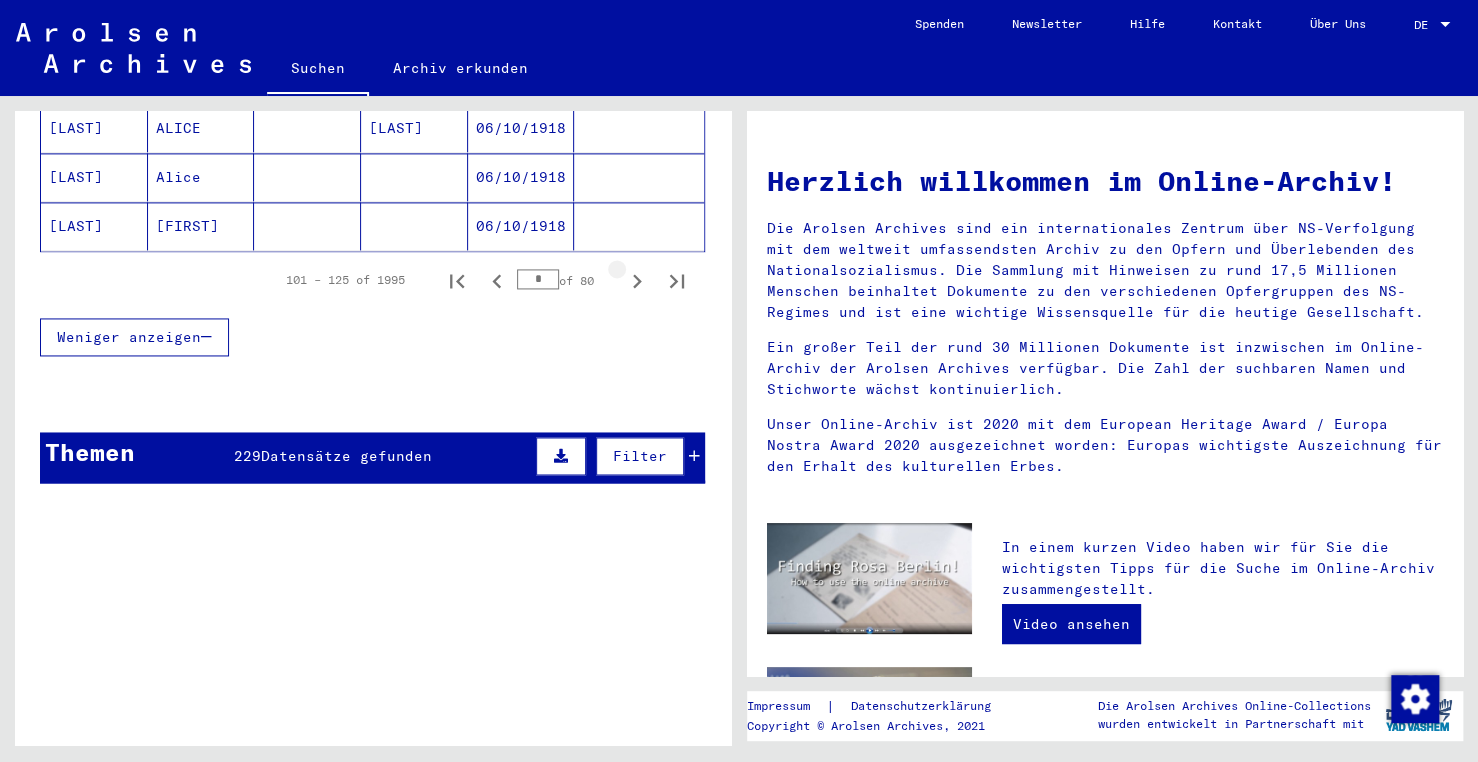 click 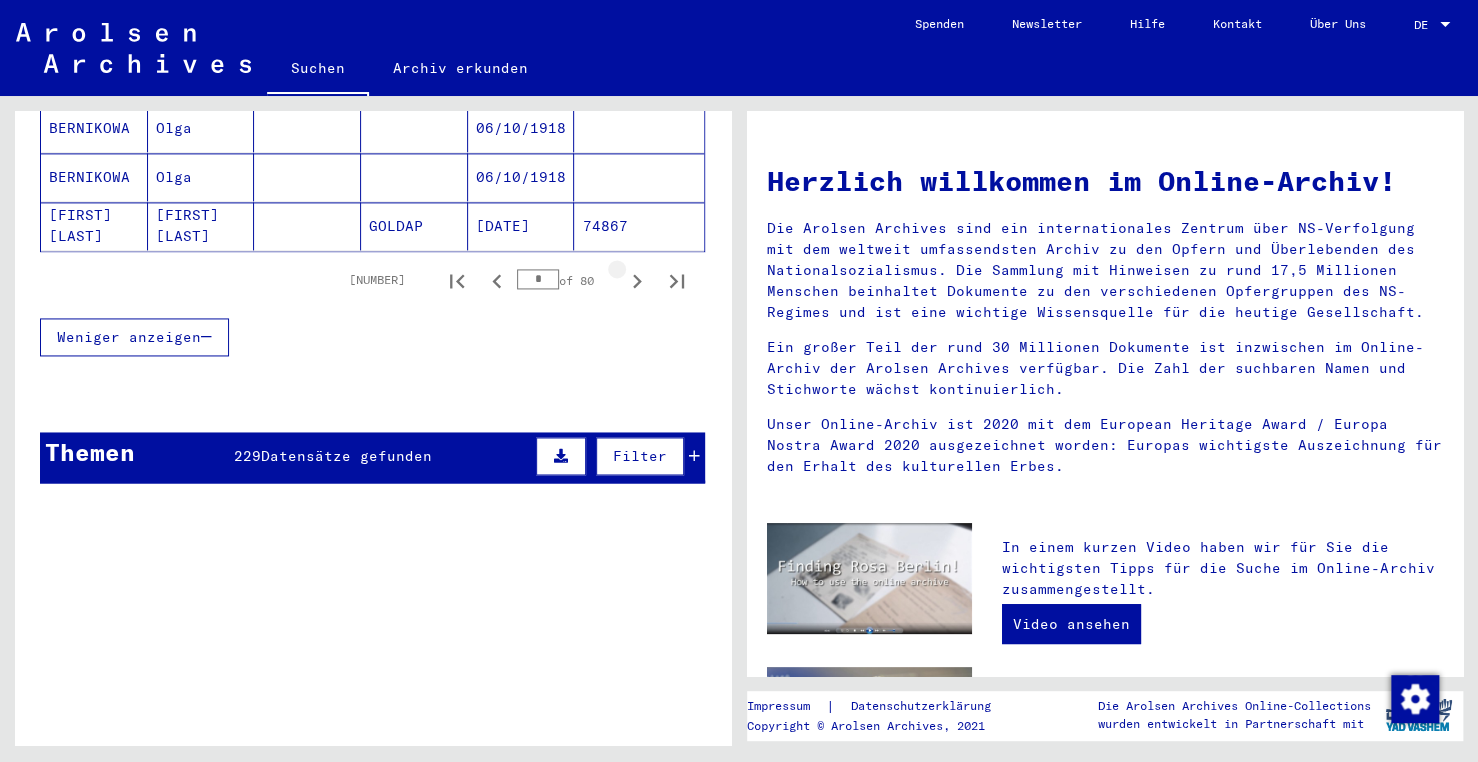 click 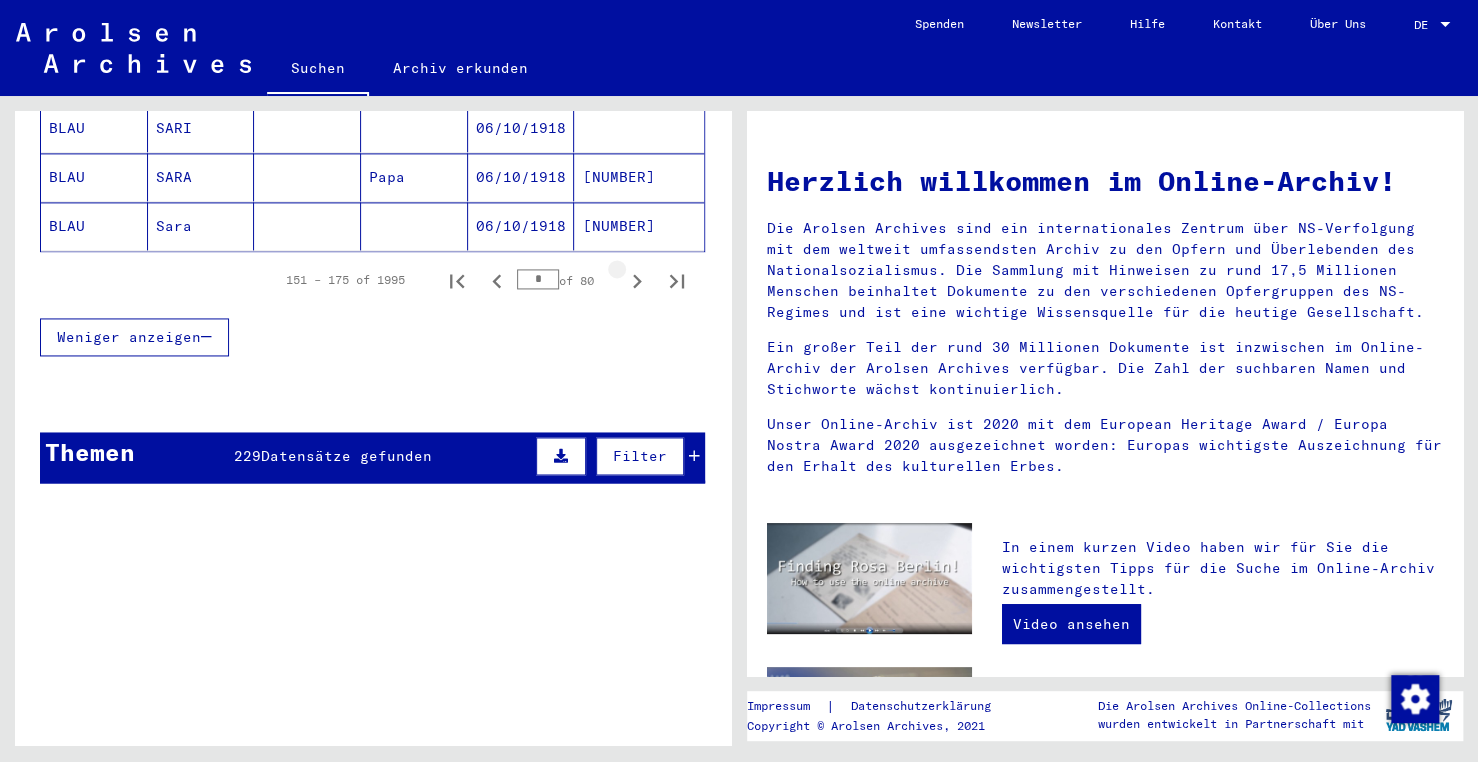 click 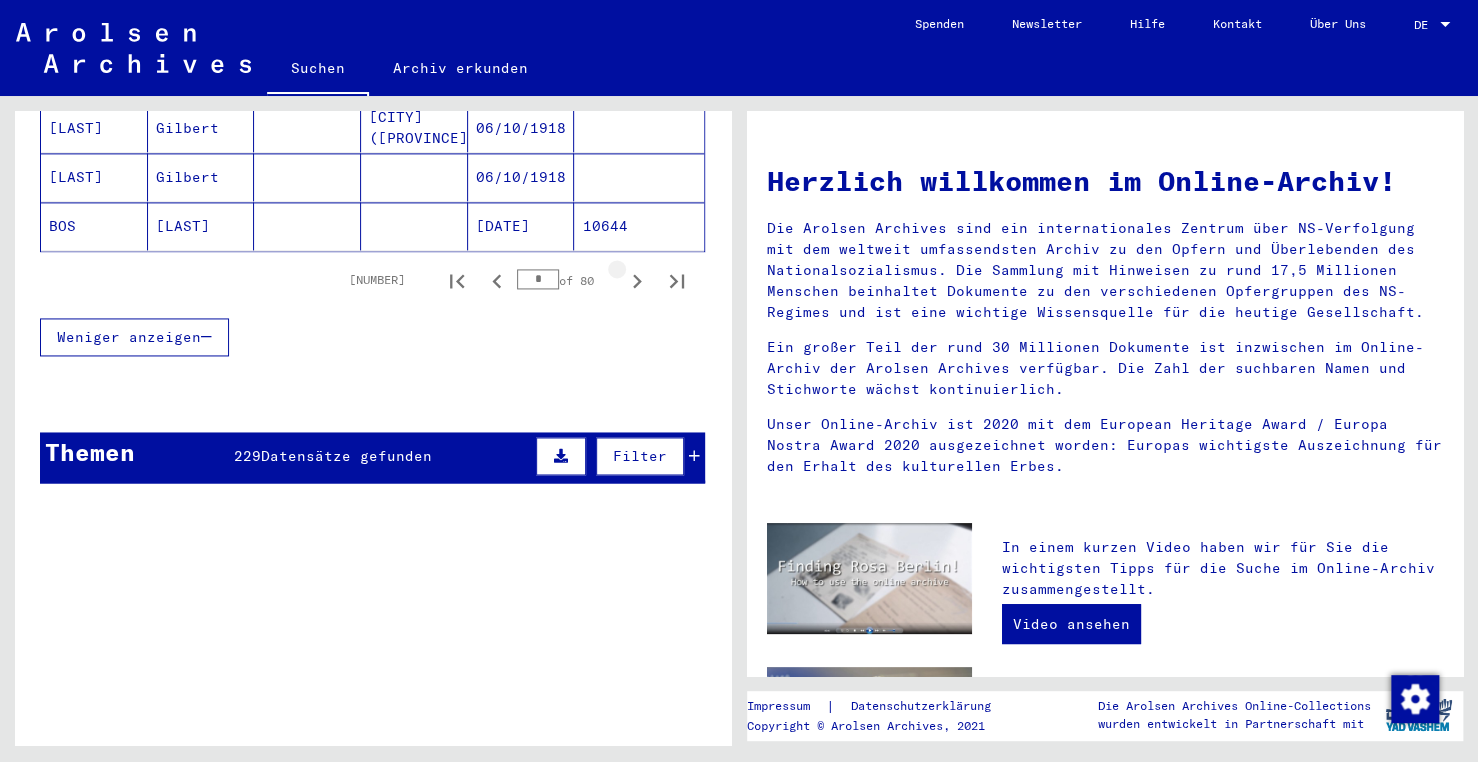 click 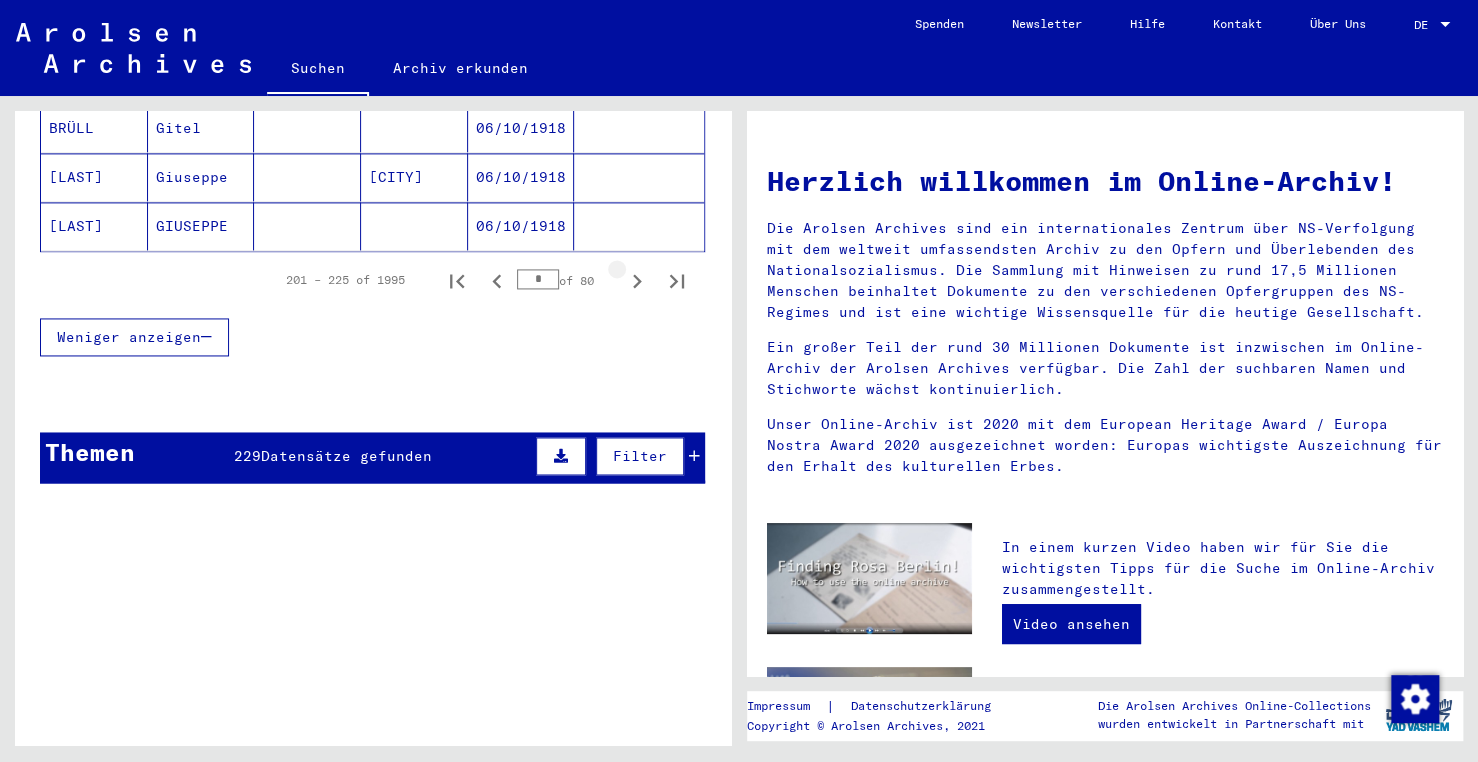 click 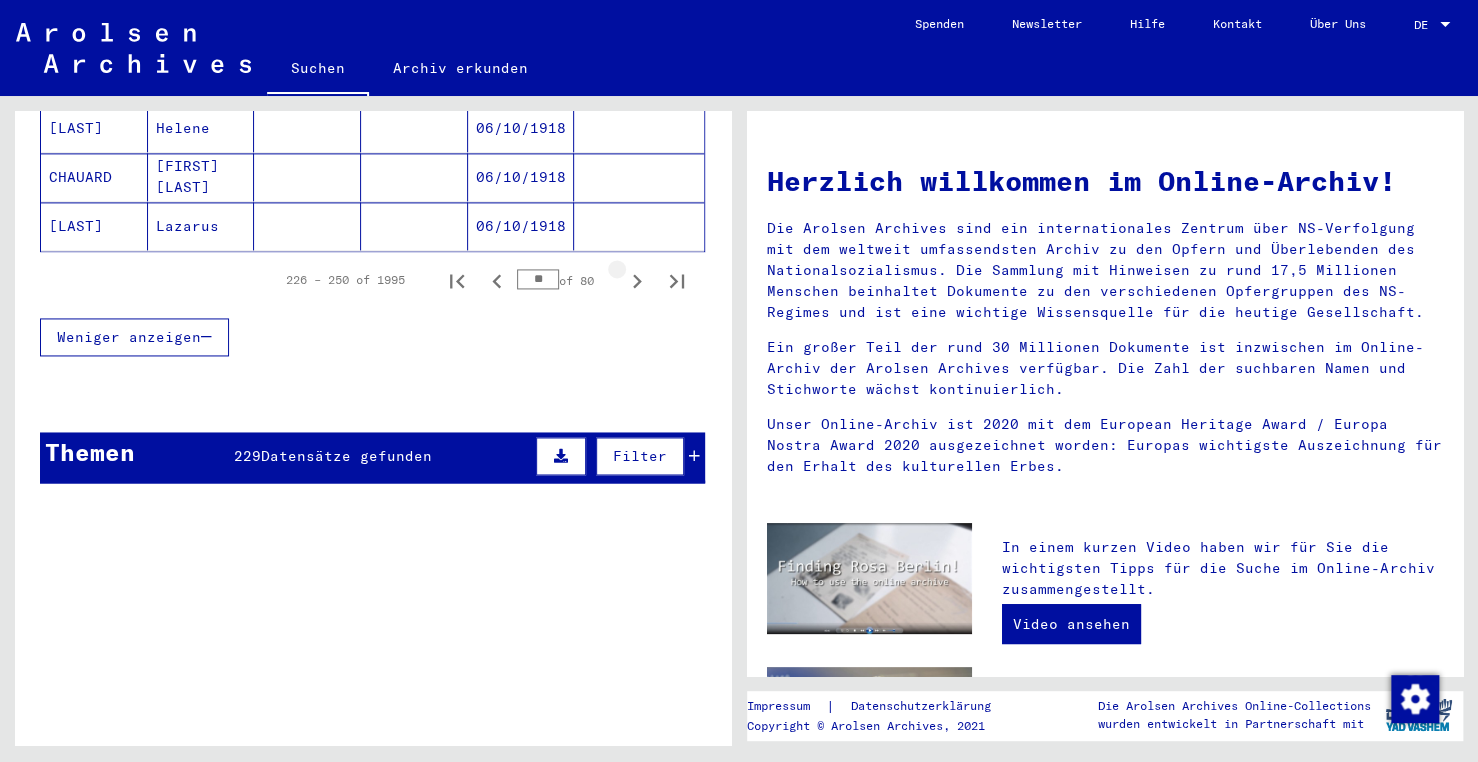 click 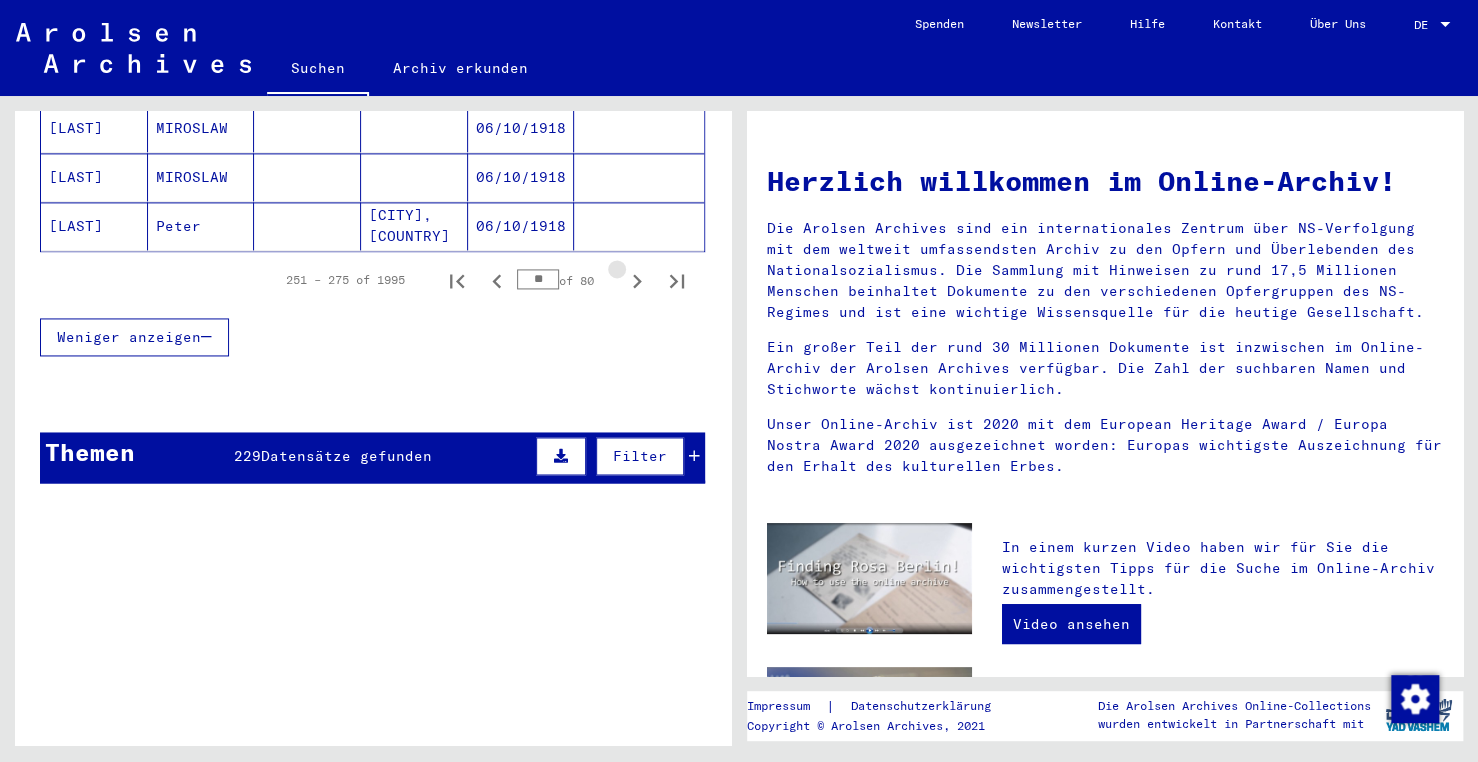 click 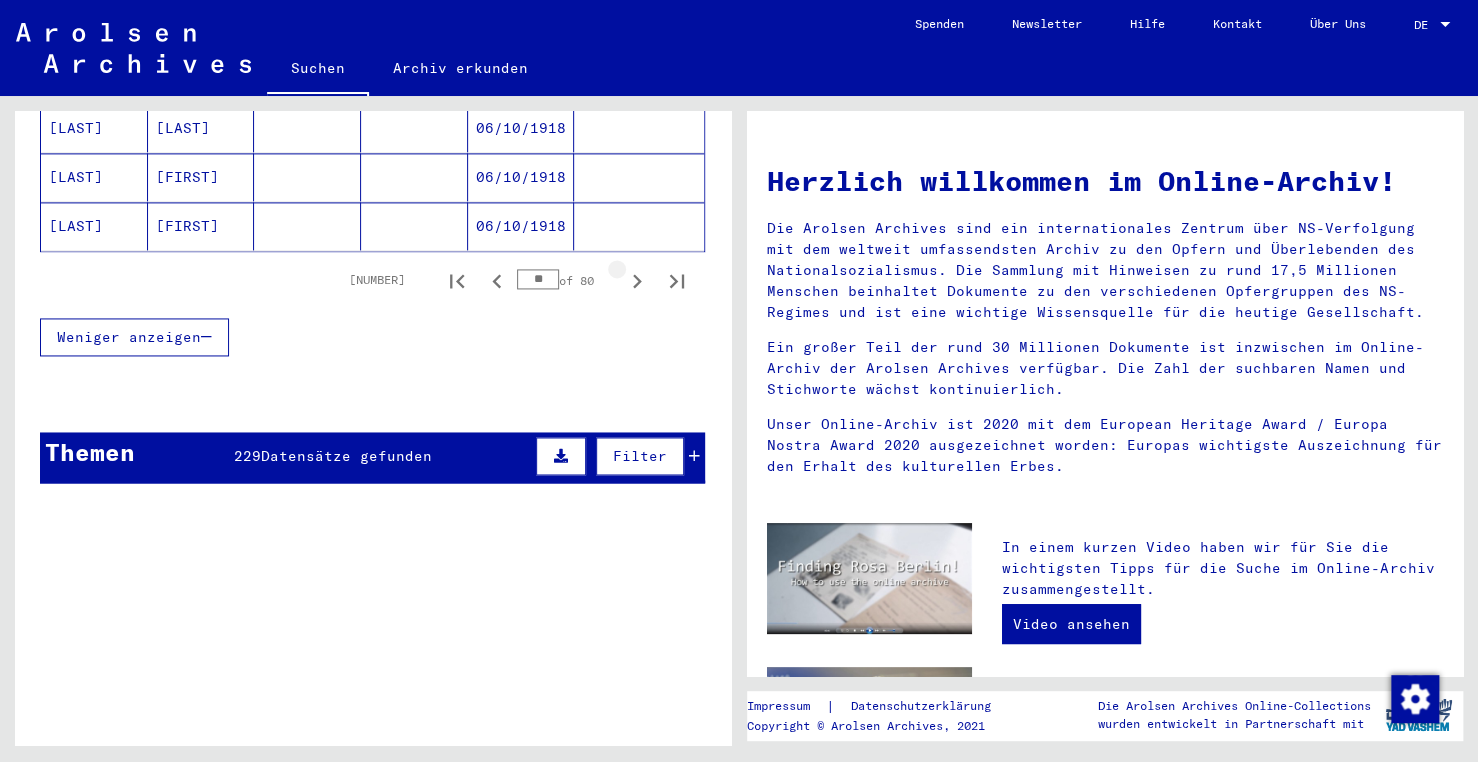 click 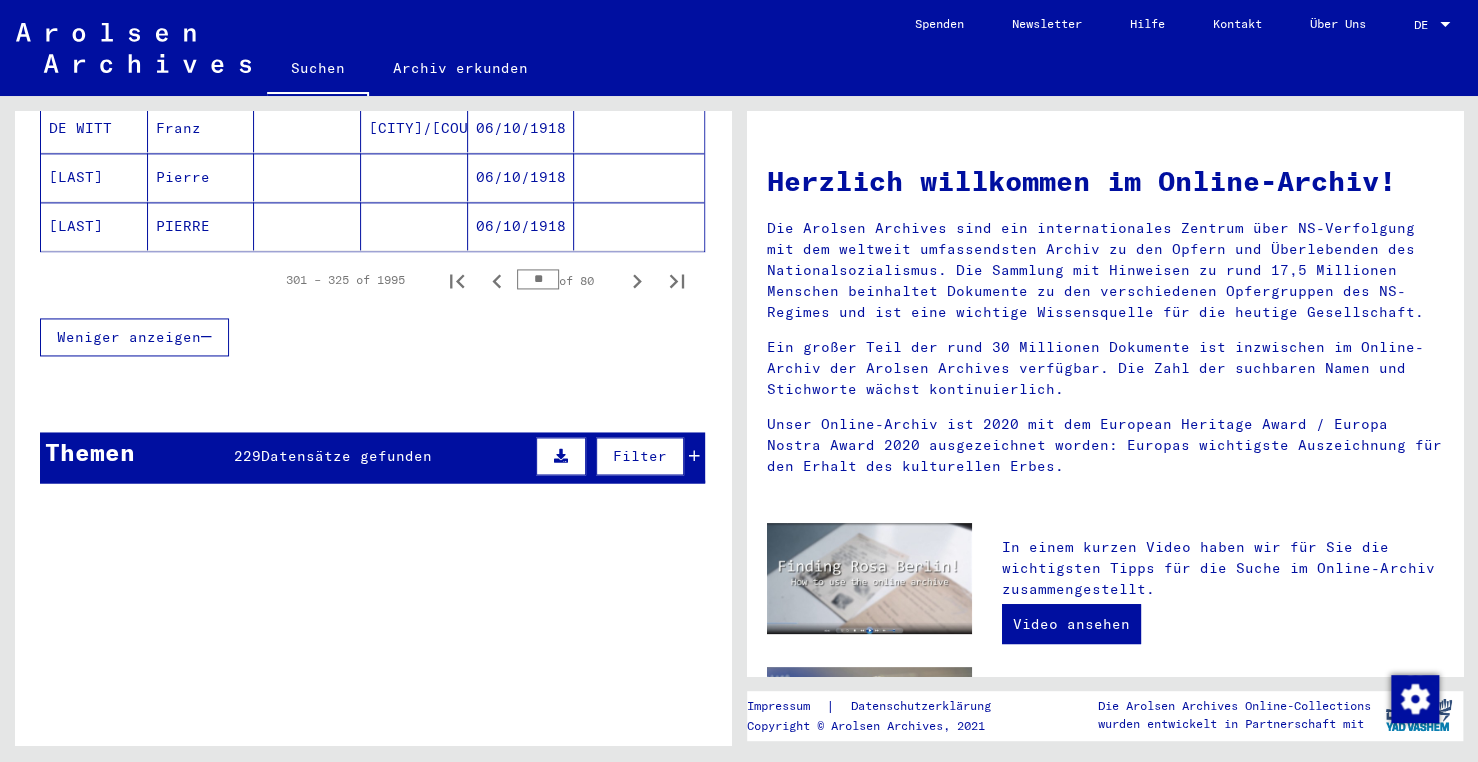 click 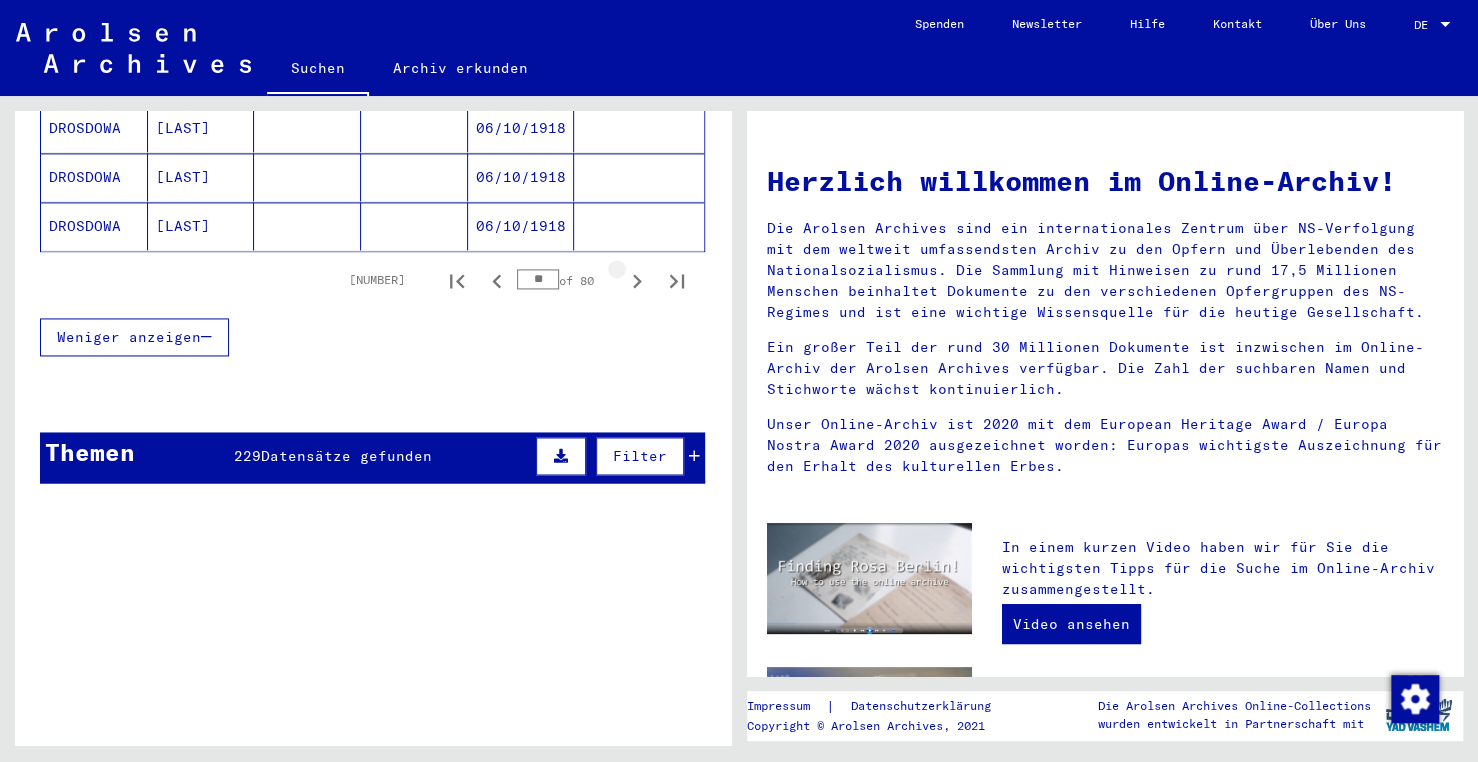 click 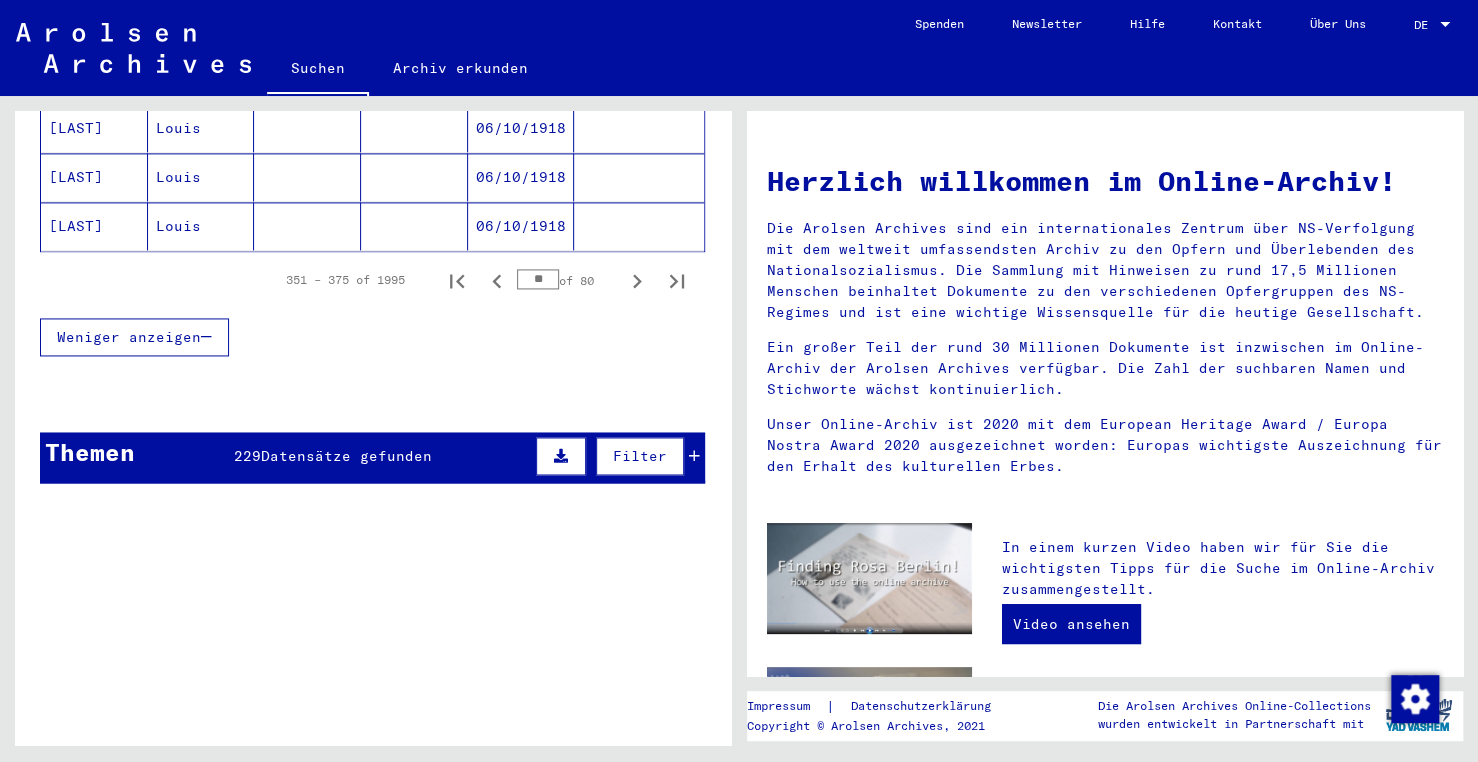 click 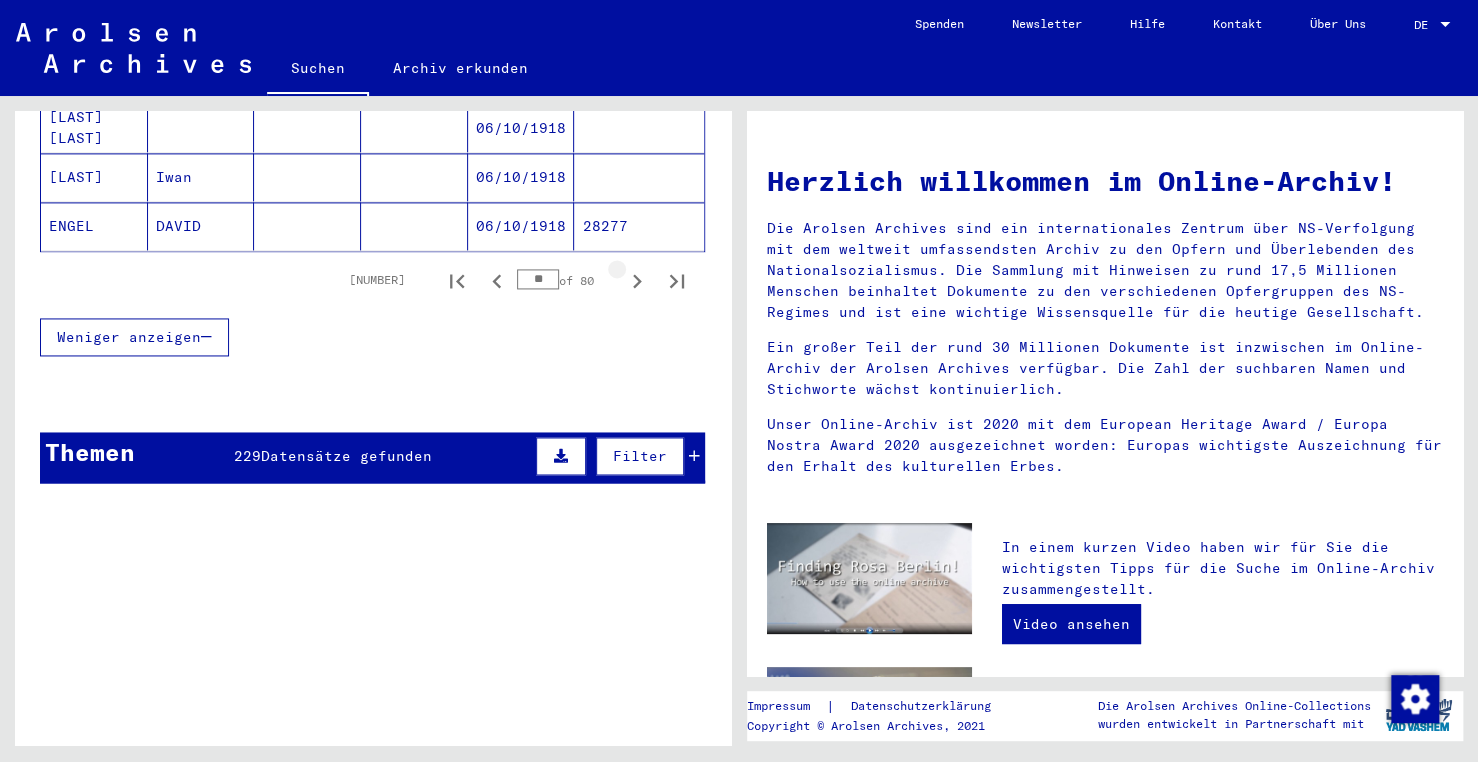 click 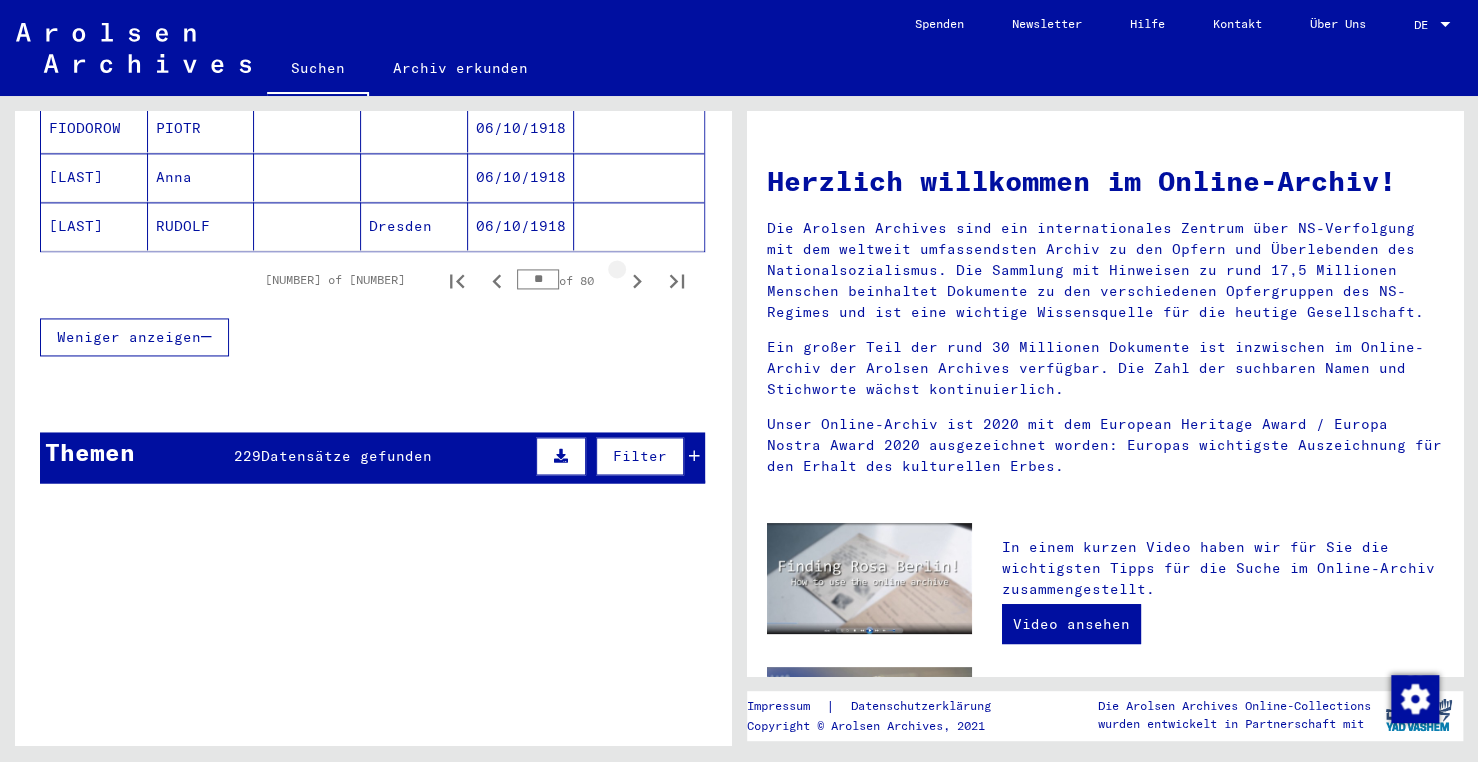 click 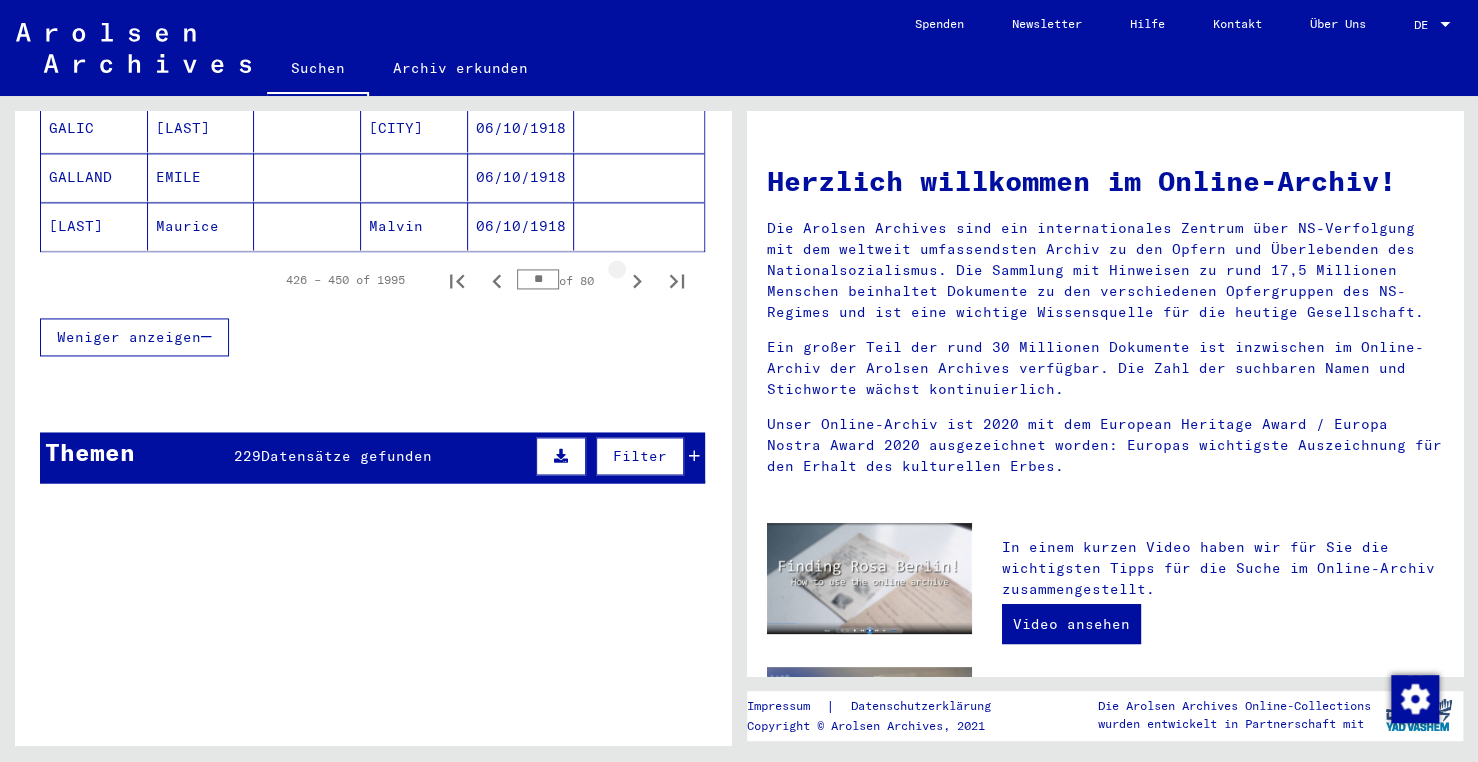 click 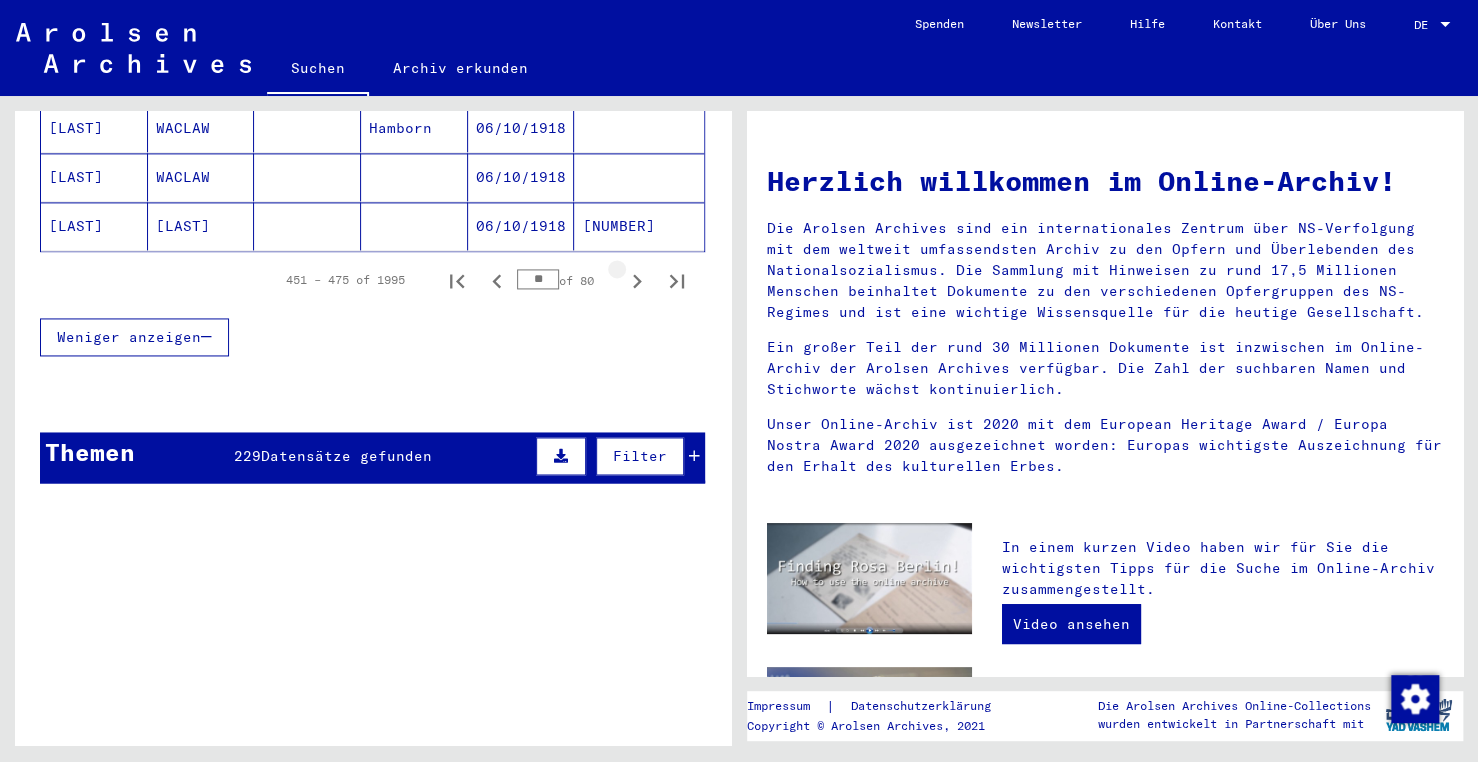 click 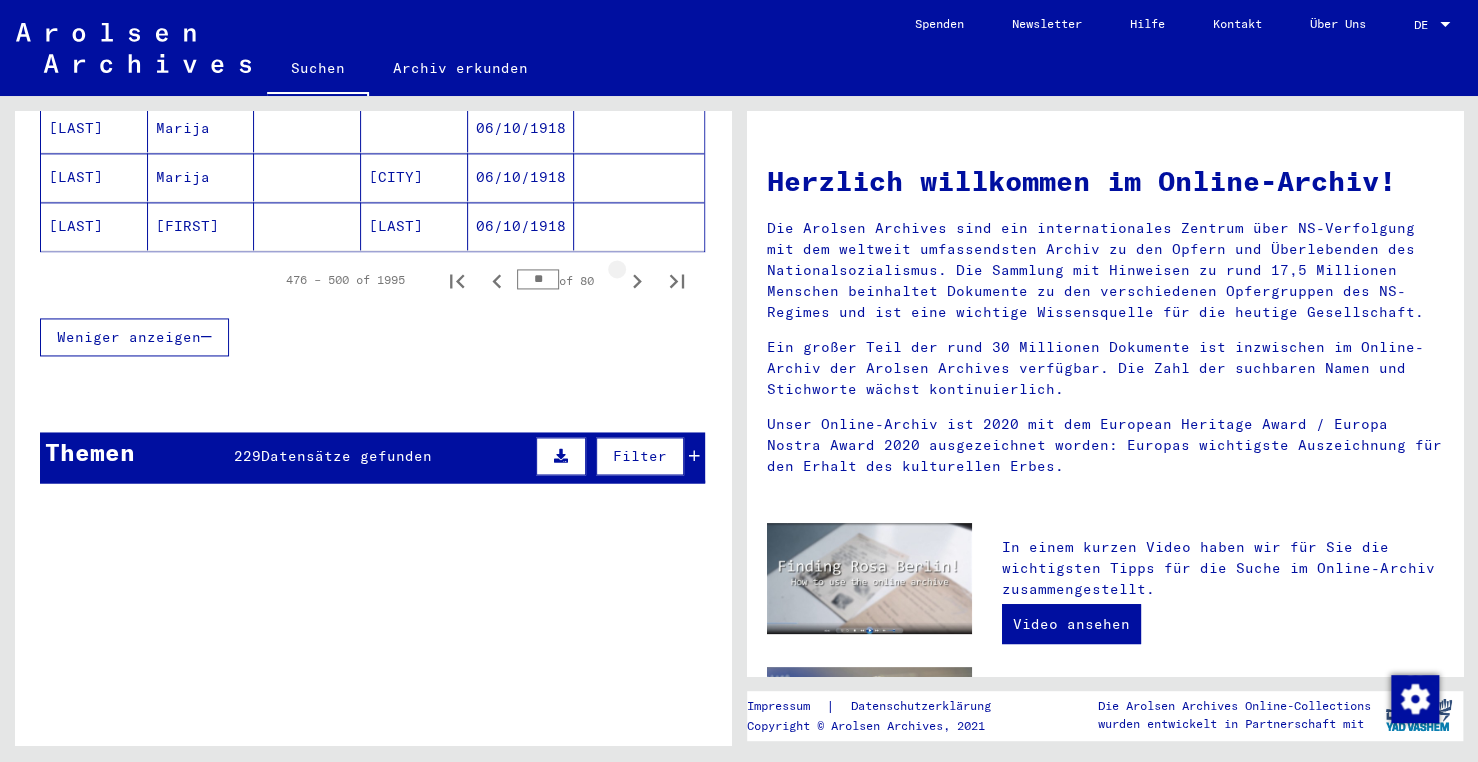 click 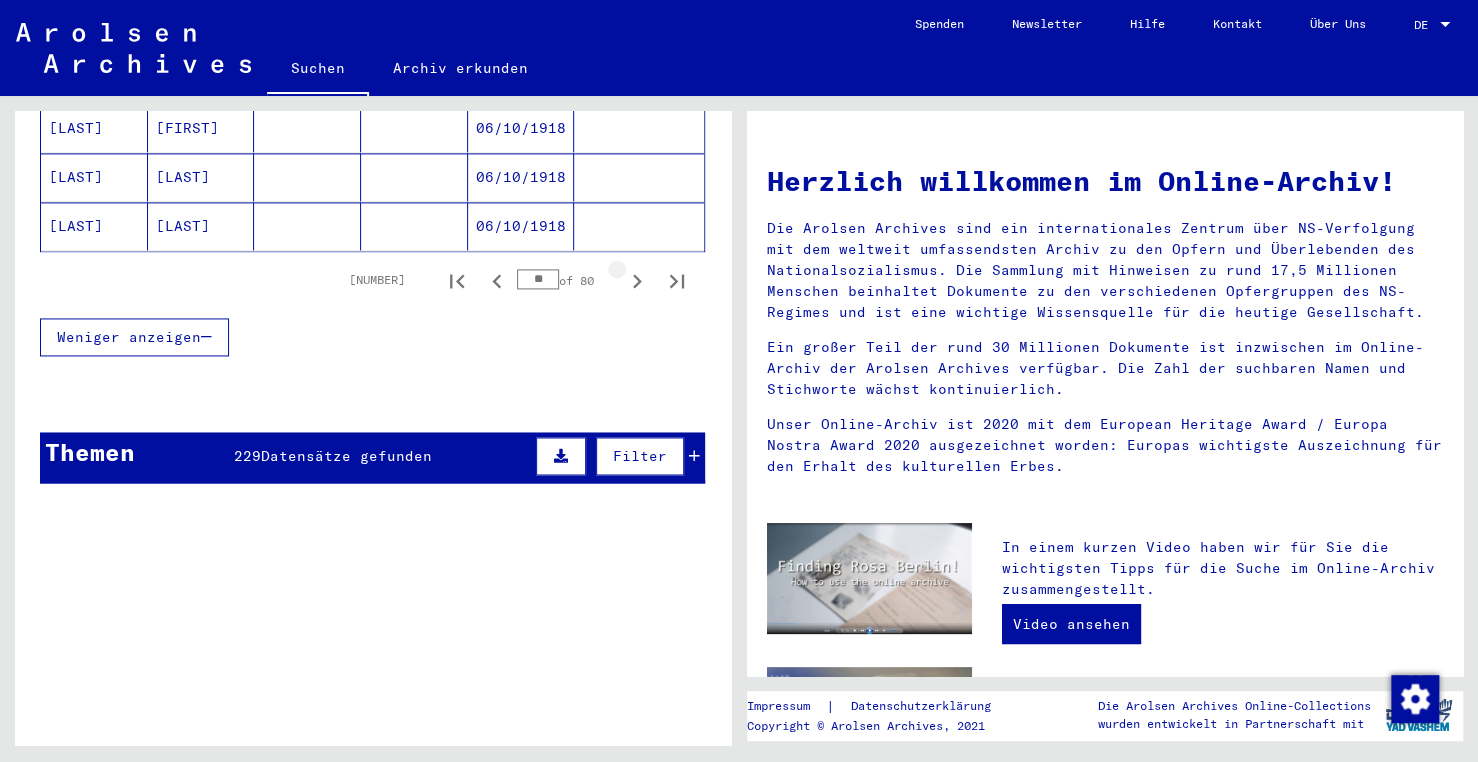 click 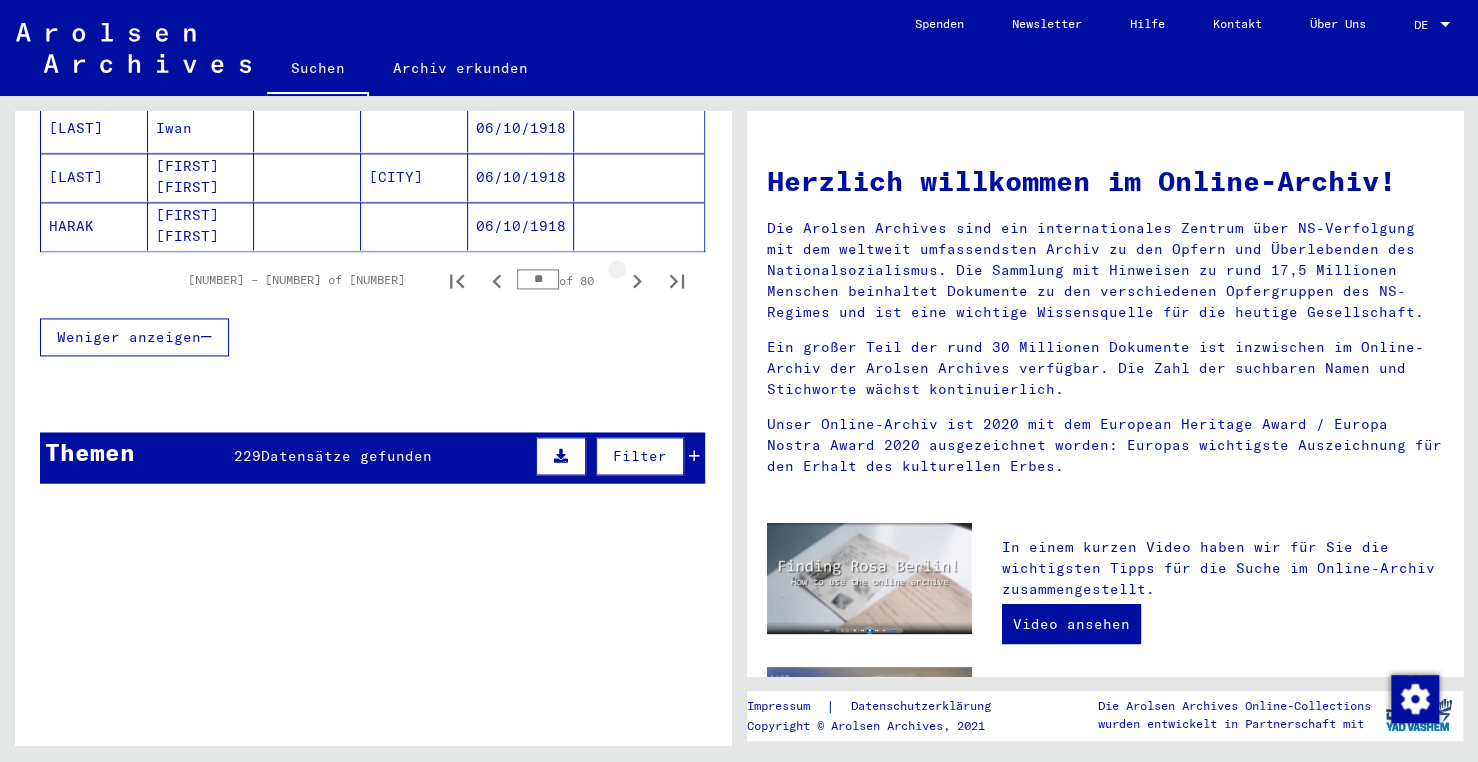 click 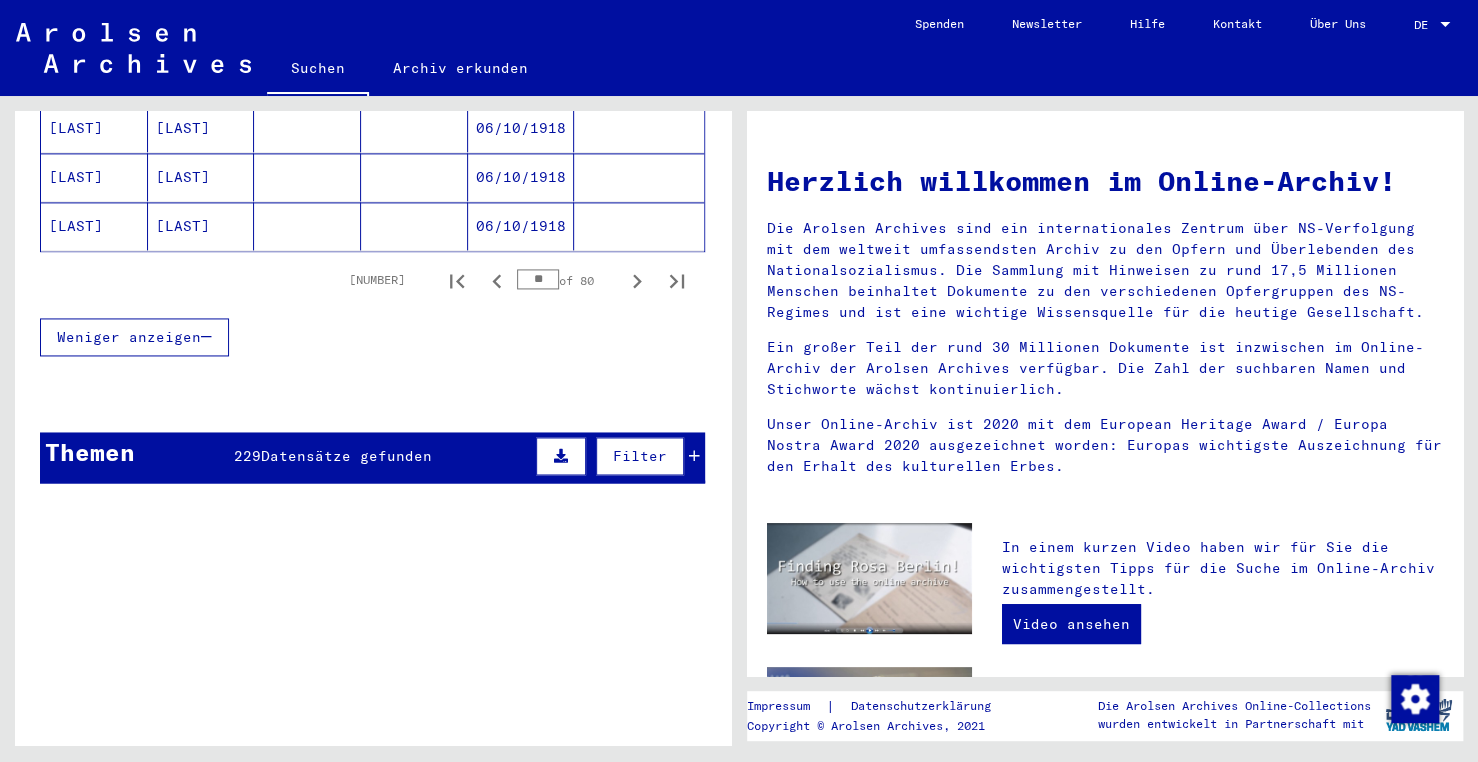 click 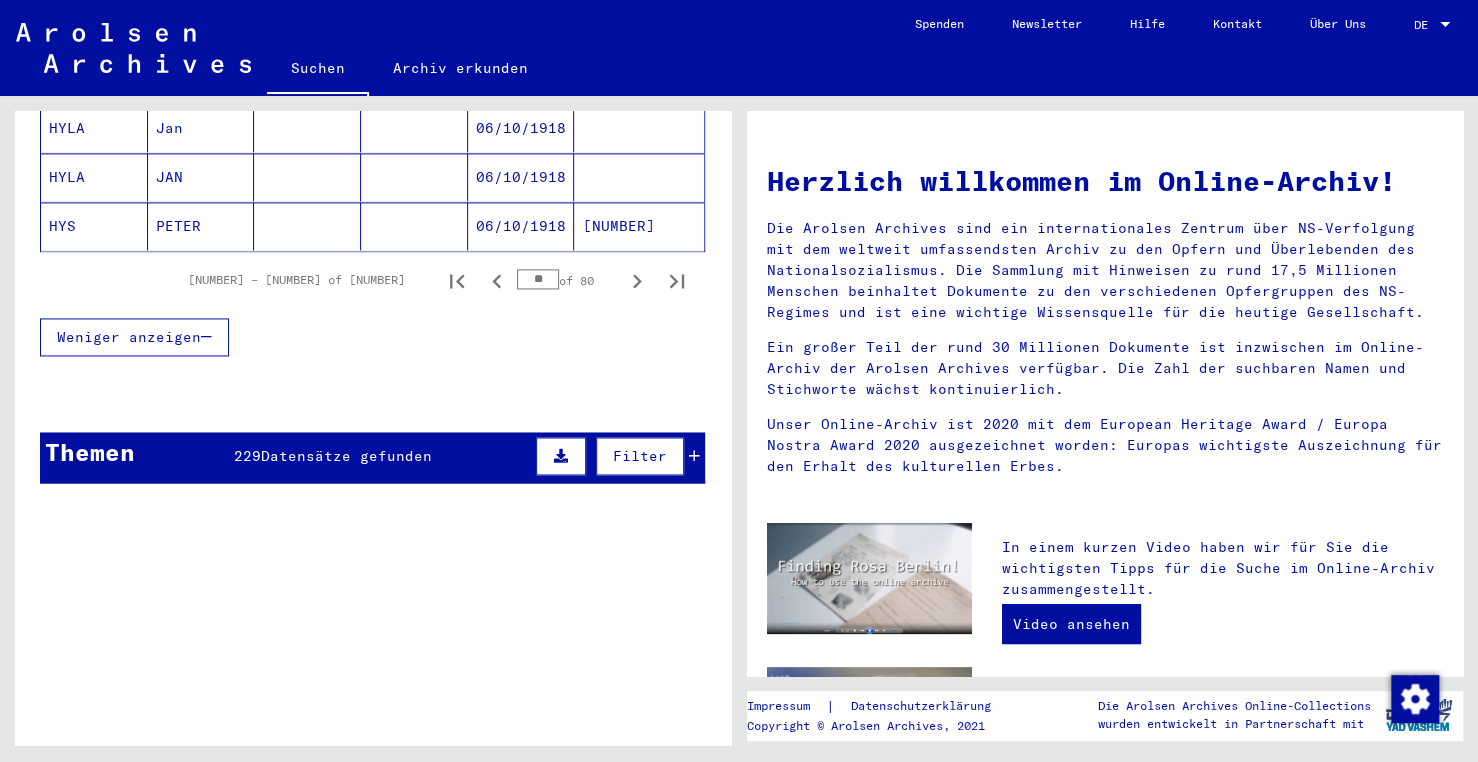 click 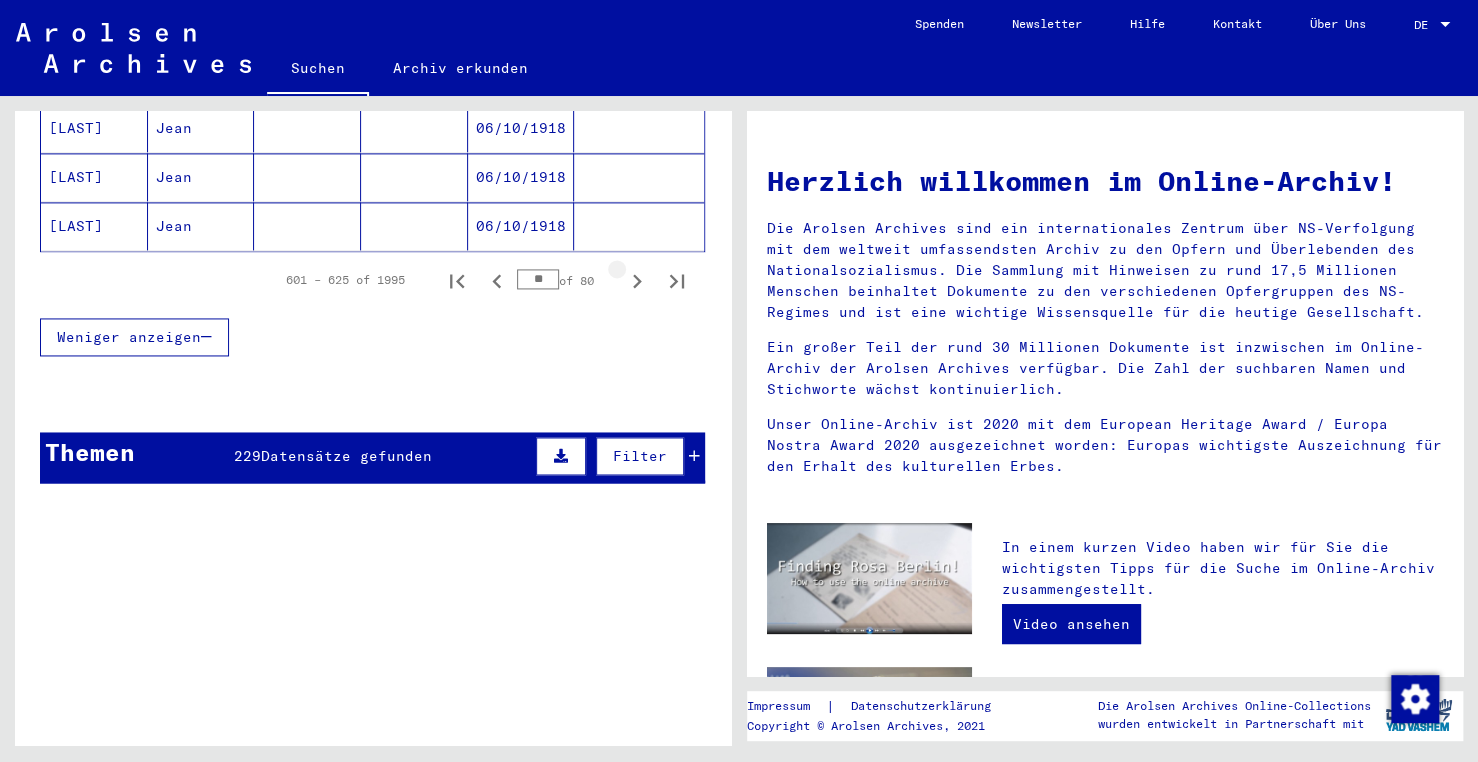 click 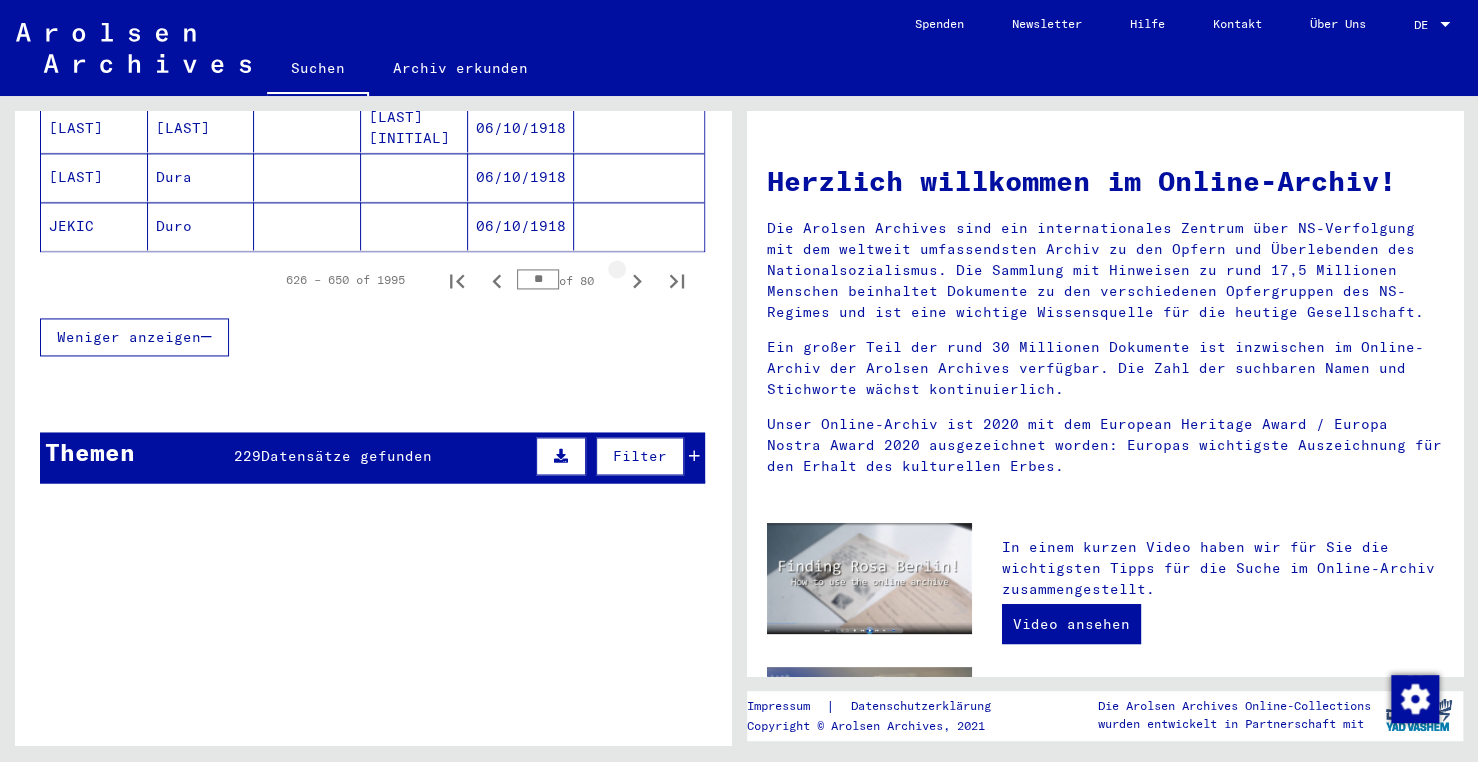 click 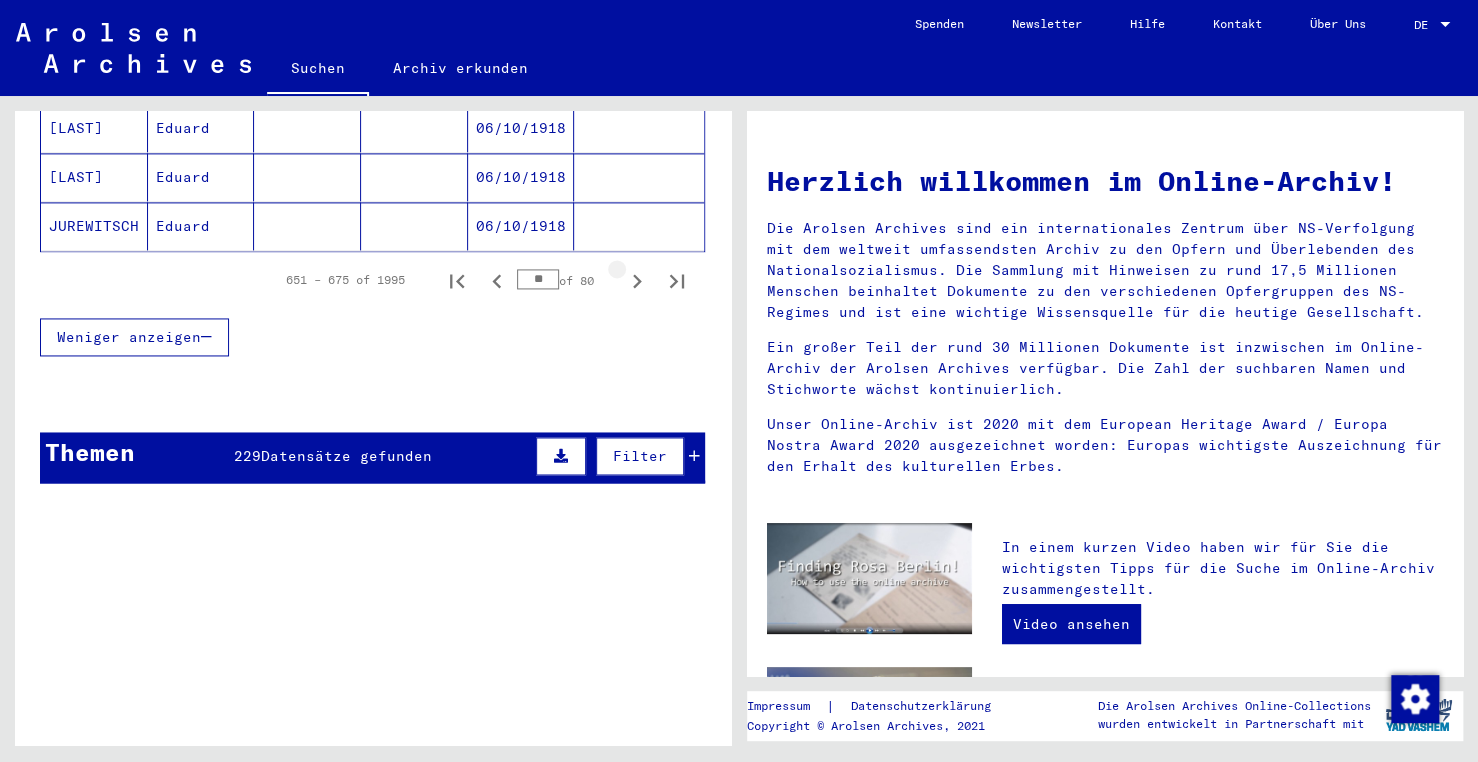 click 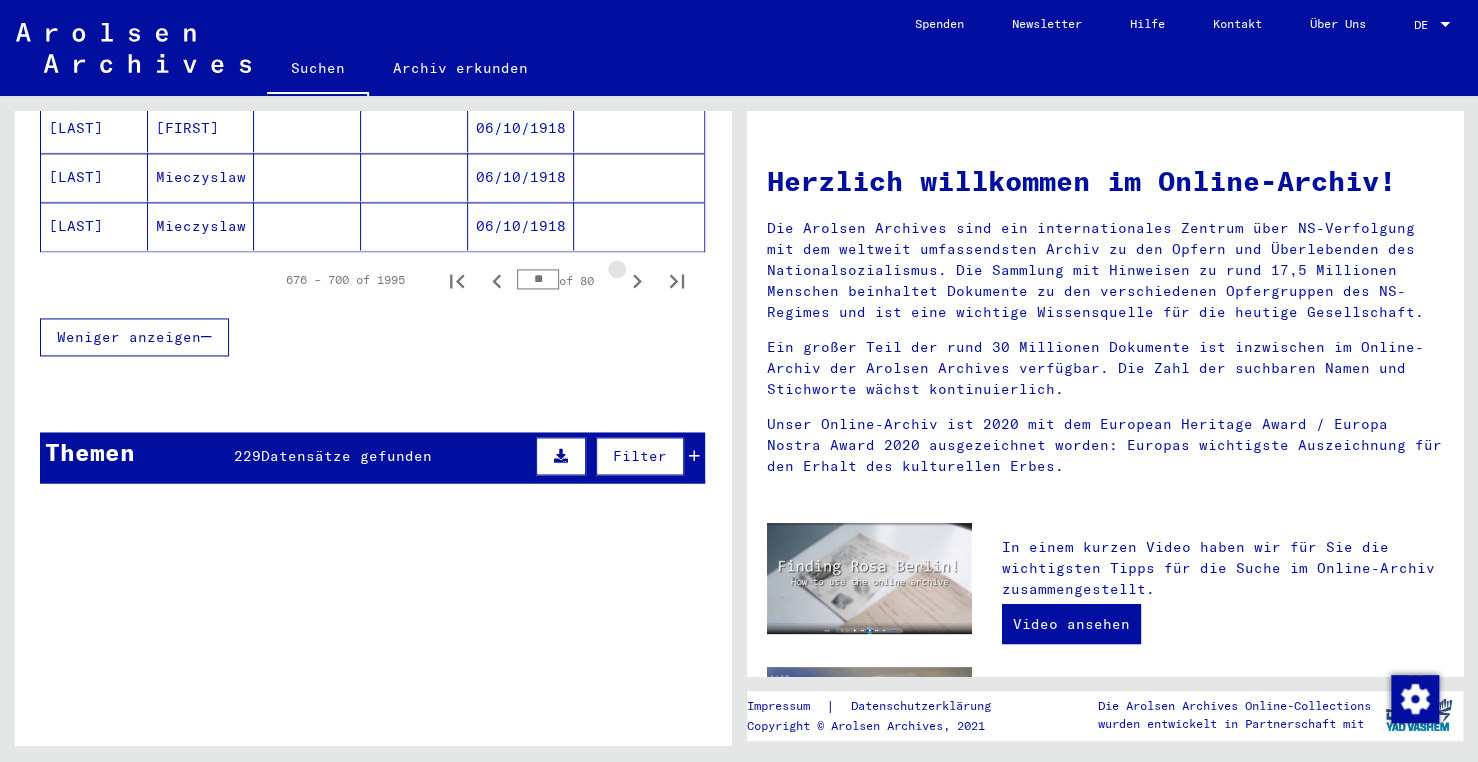 click 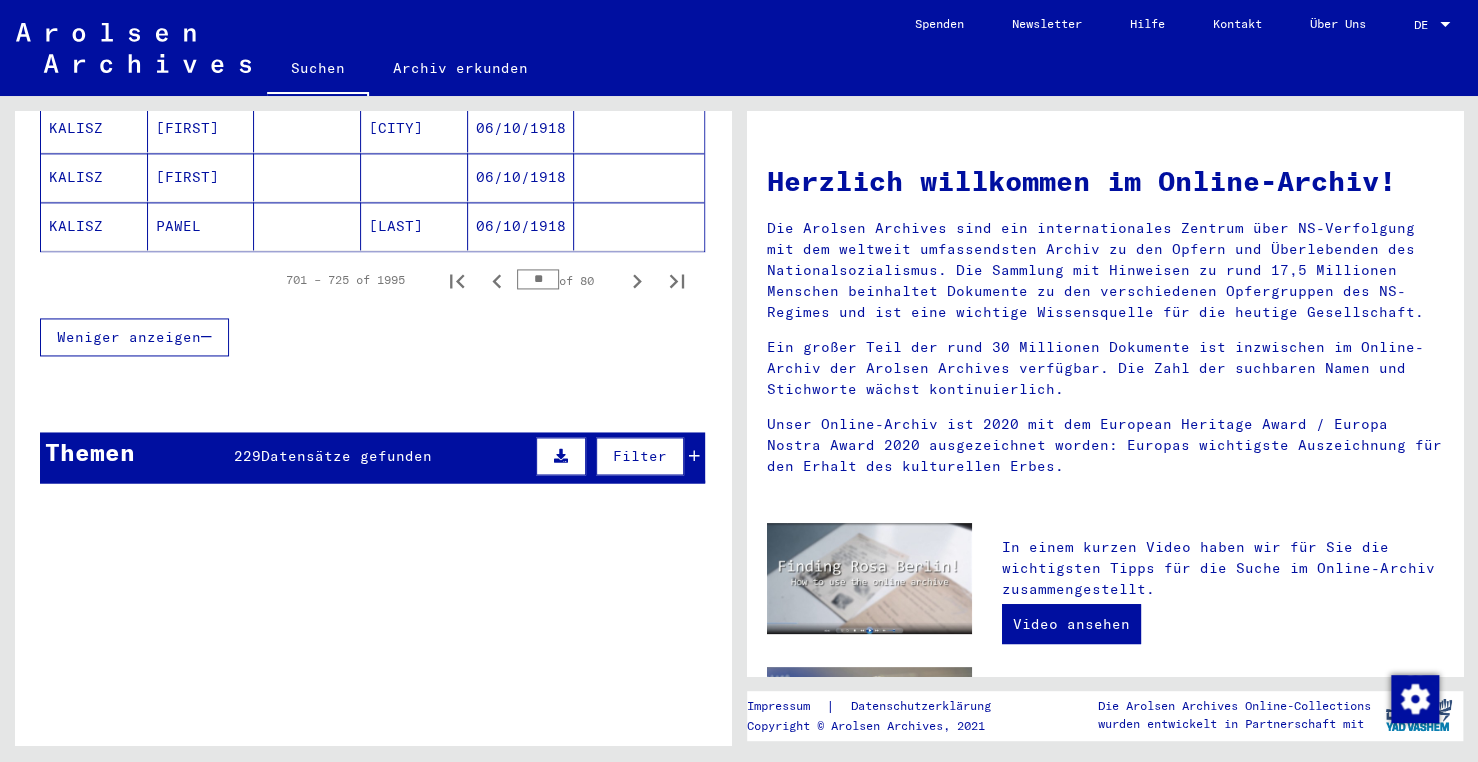 click 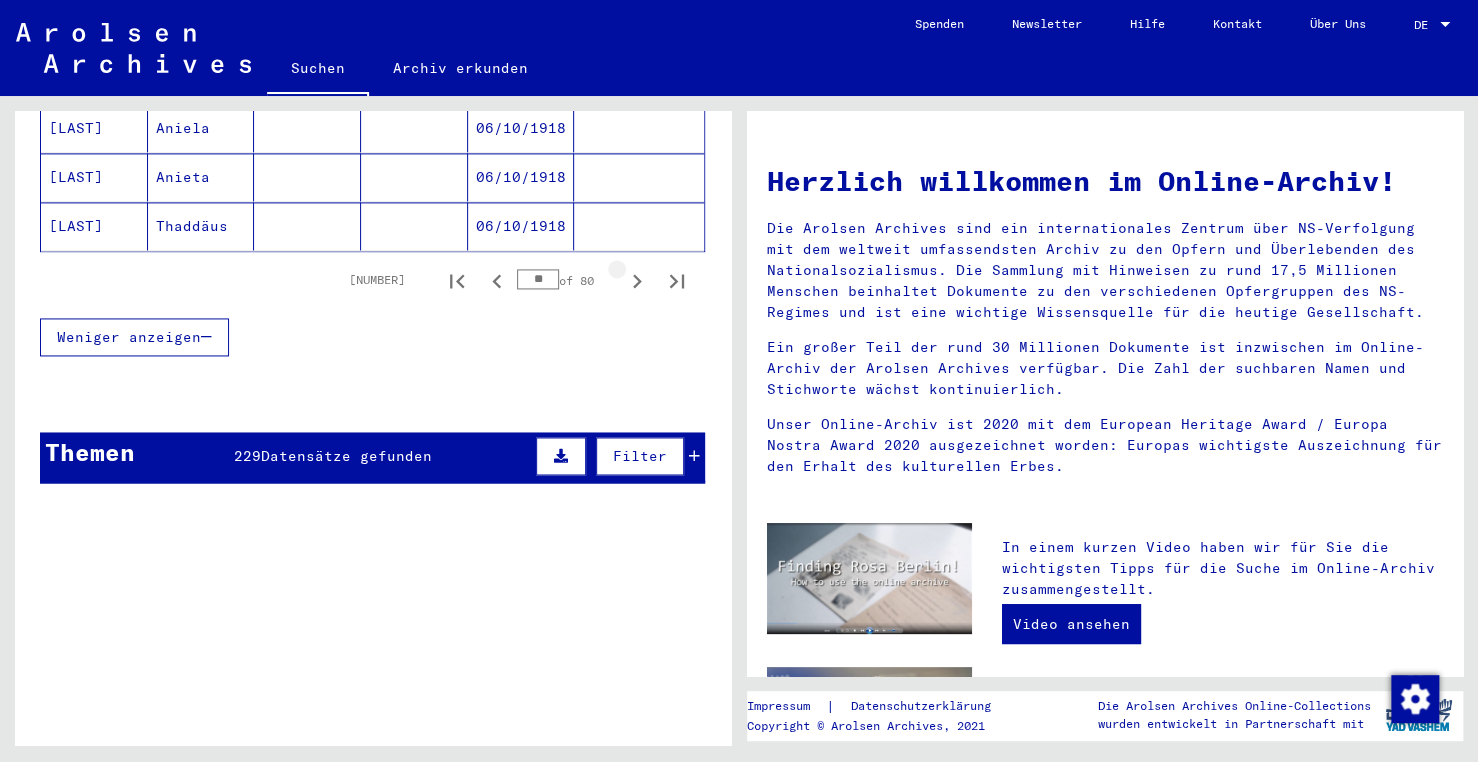 click 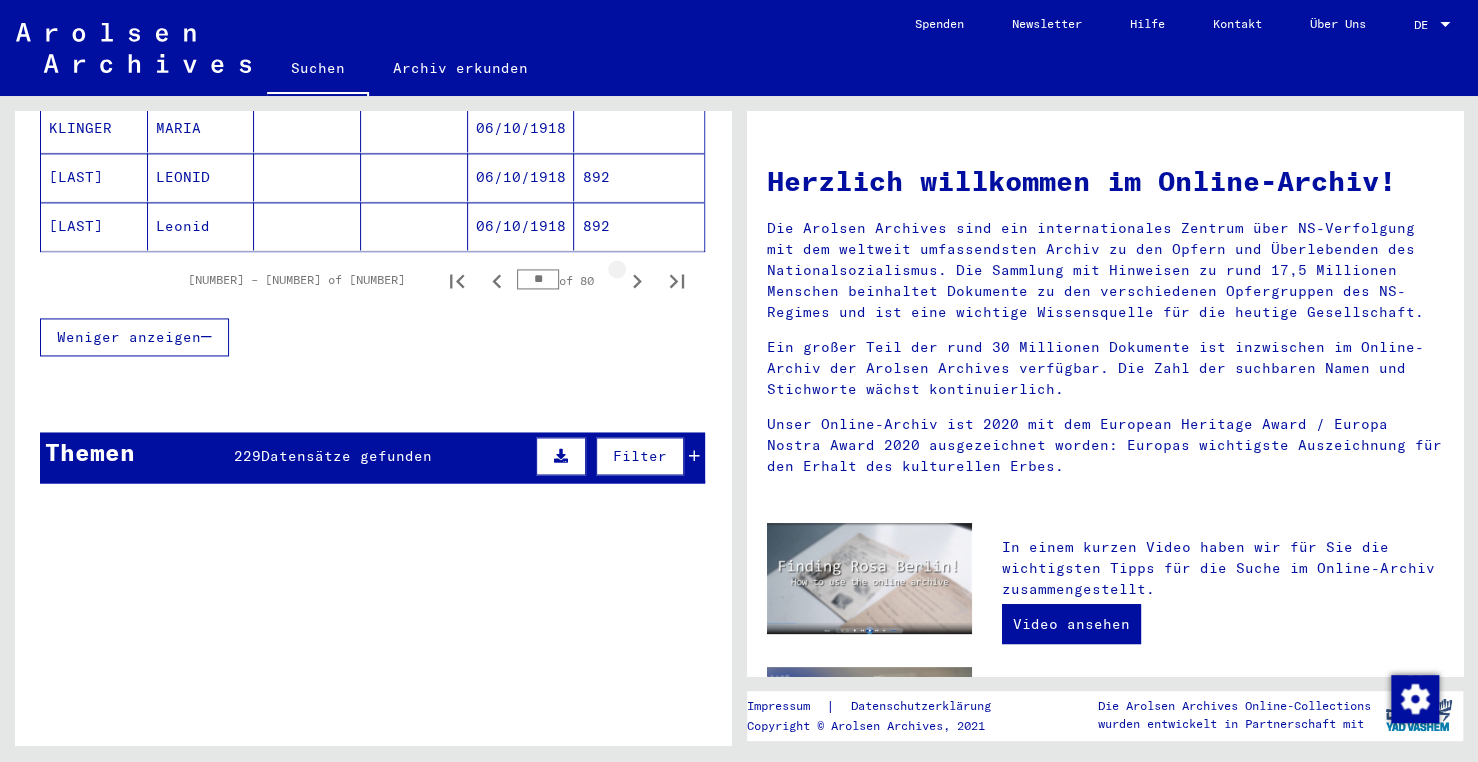 click 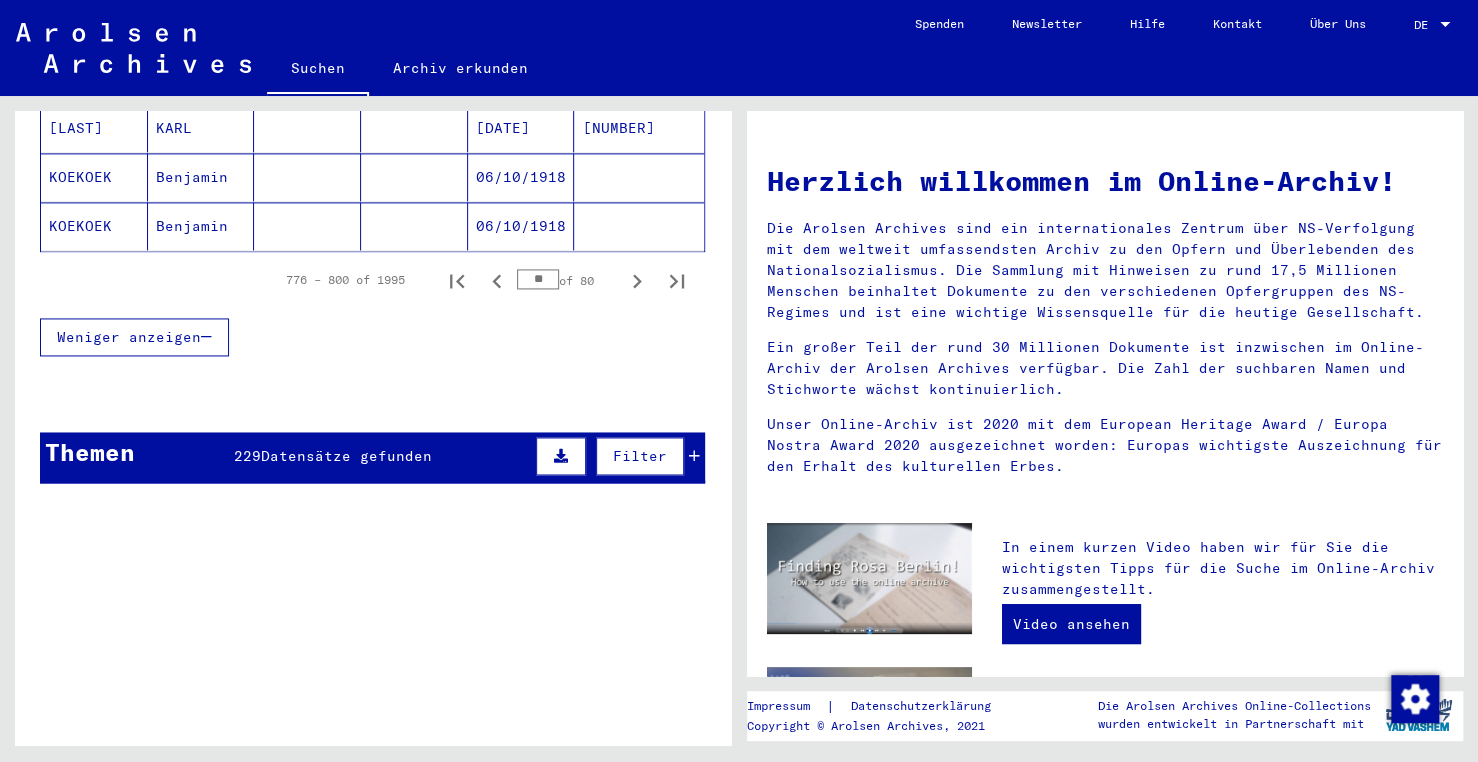 click 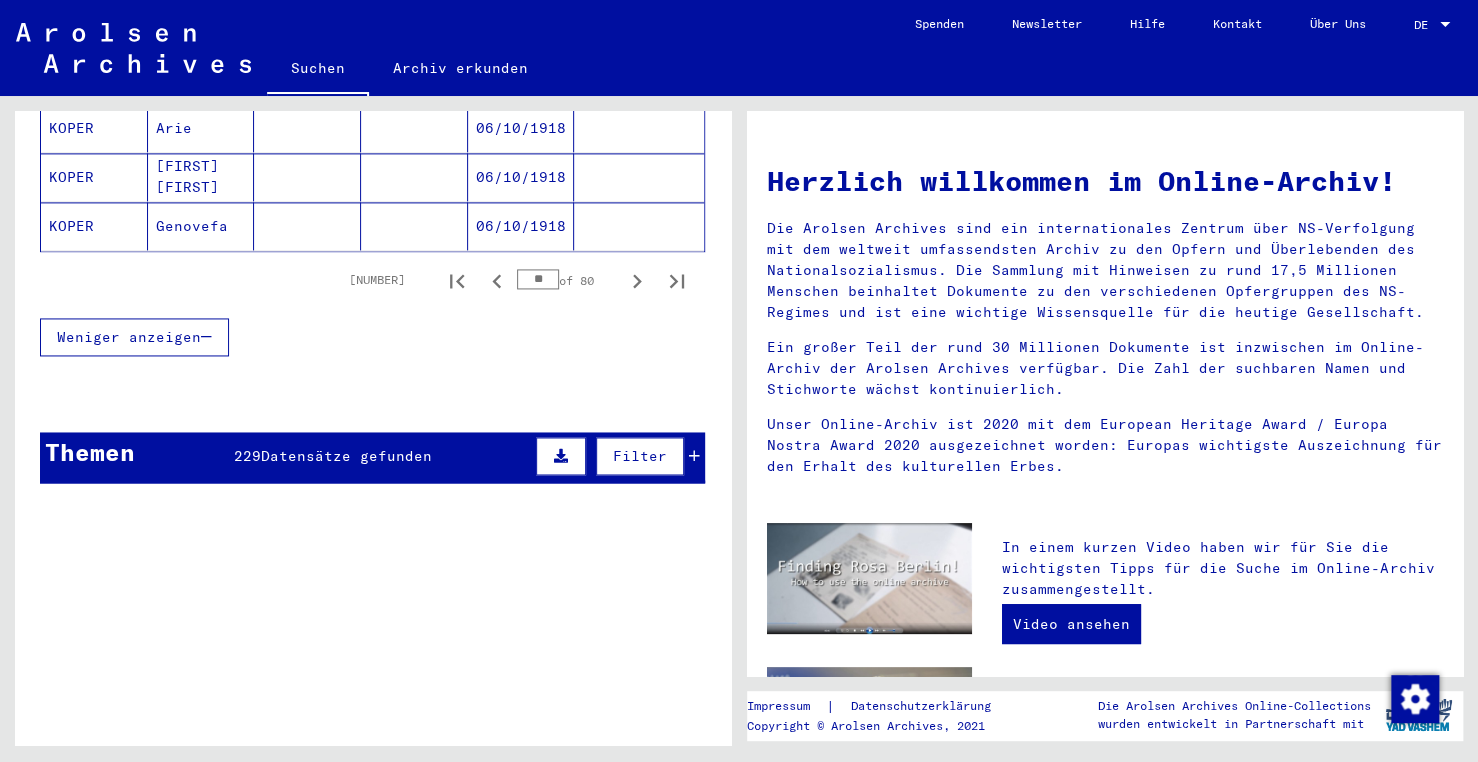 click 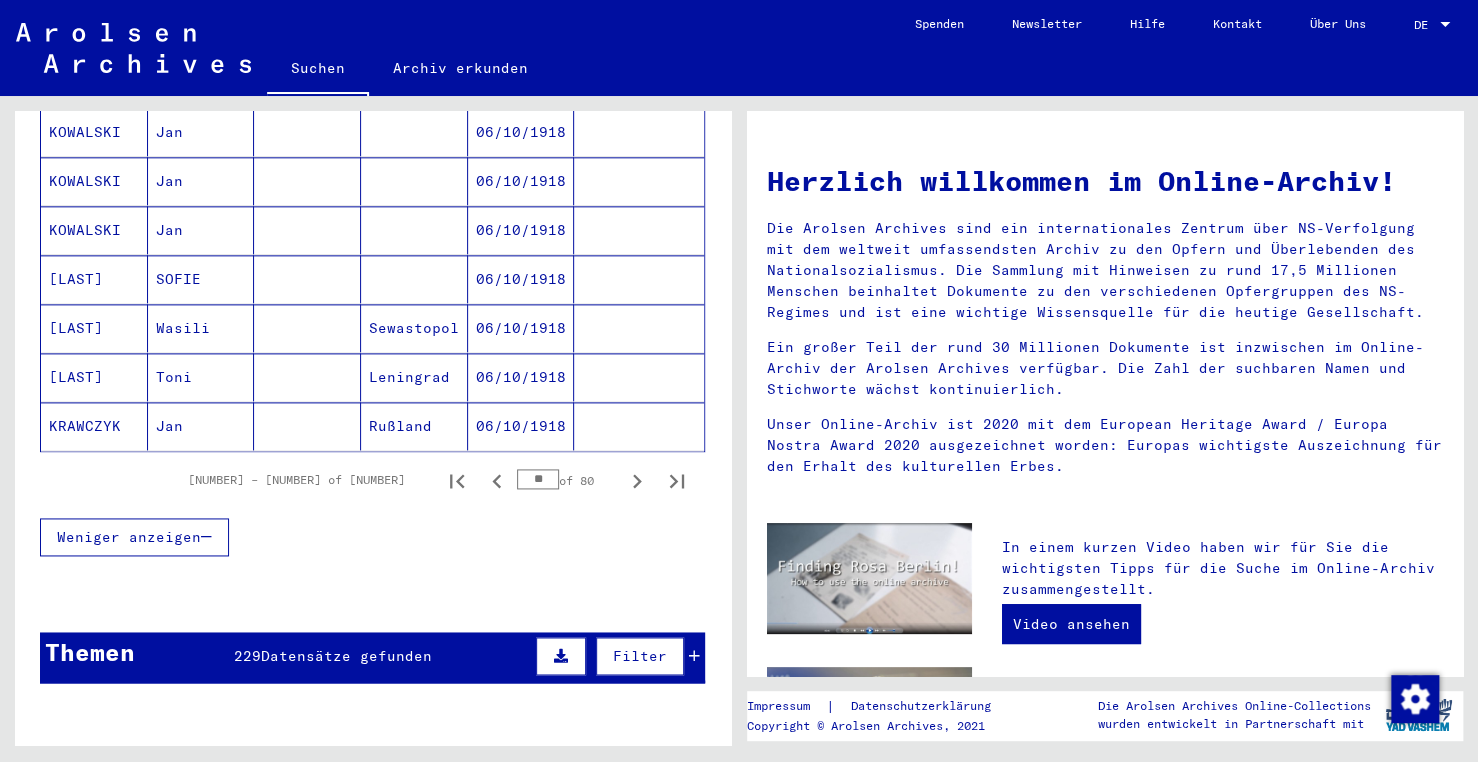 scroll, scrollTop: 1100, scrollLeft: 0, axis: vertical 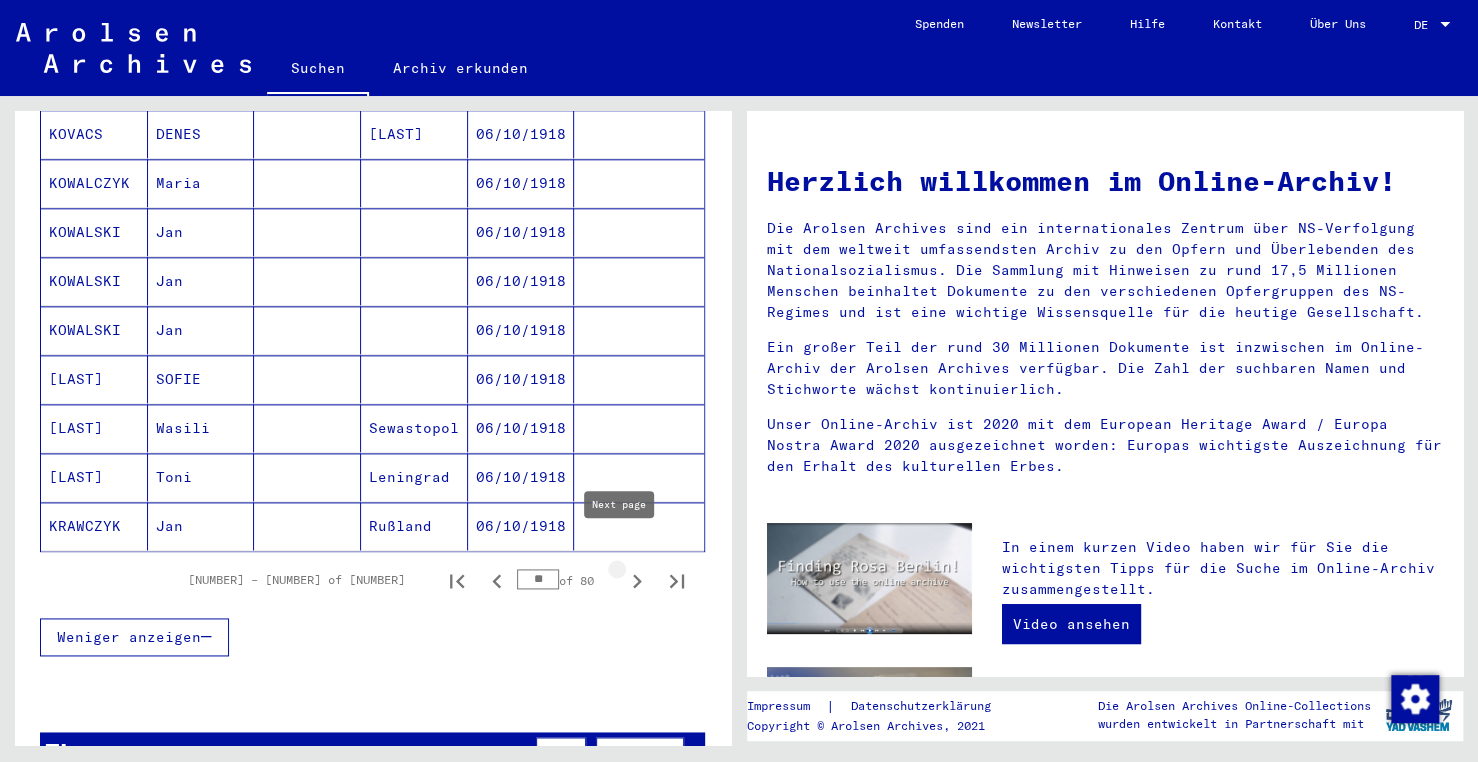 click 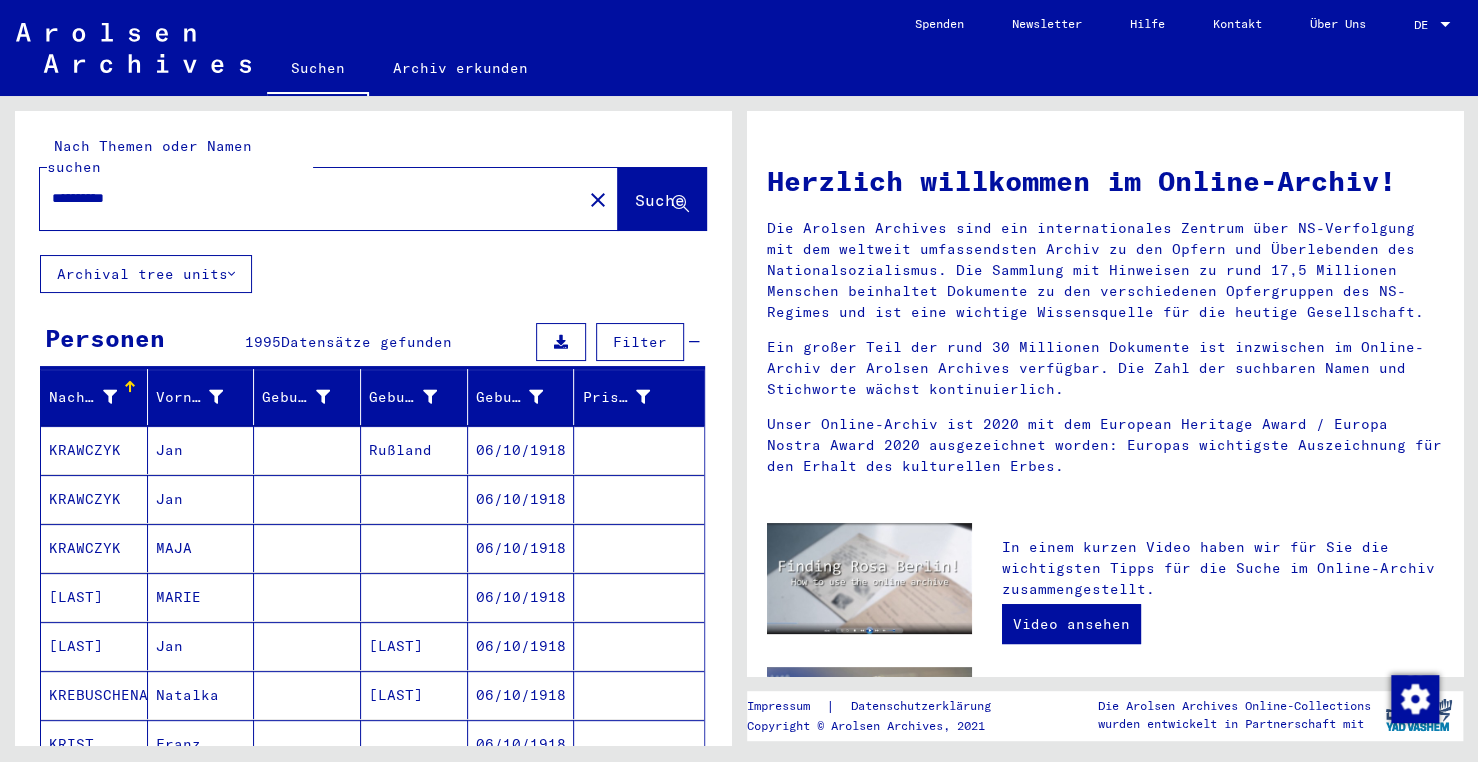scroll, scrollTop: 200, scrollLeft: 0, axis: vertical 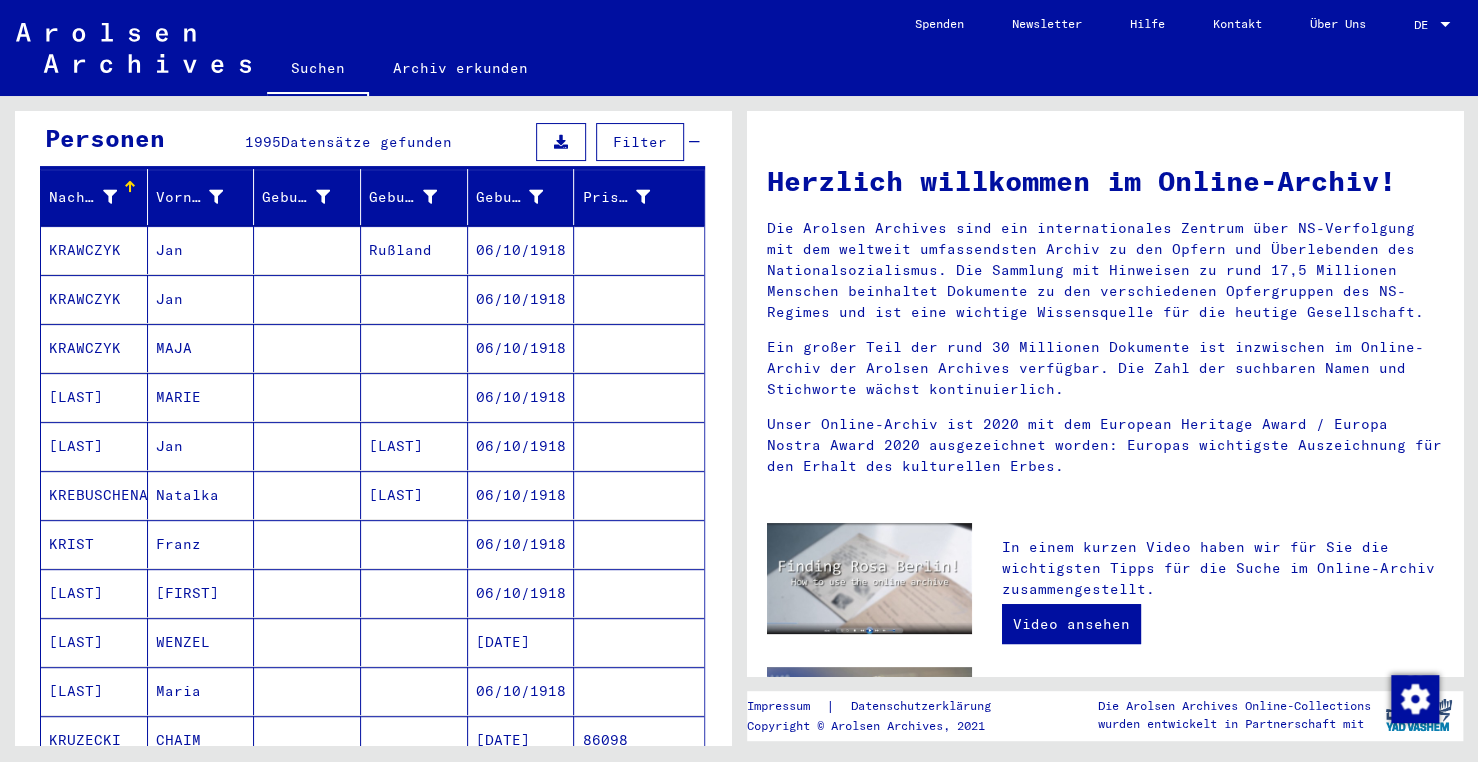 click on "MARIE" at bounding box center (201, 446) 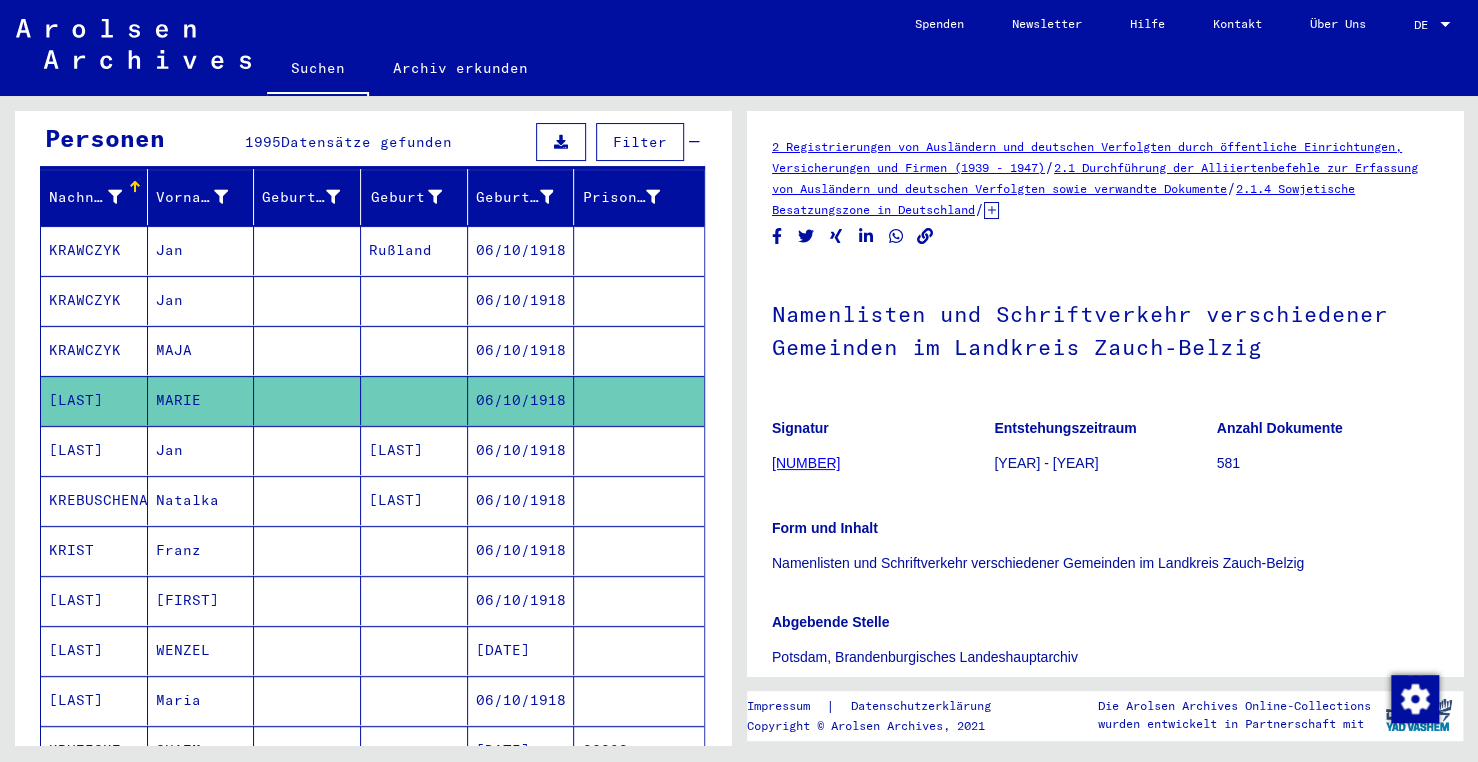 scroll, scrollTop: 0, scrollLeft: 0, axis: both 